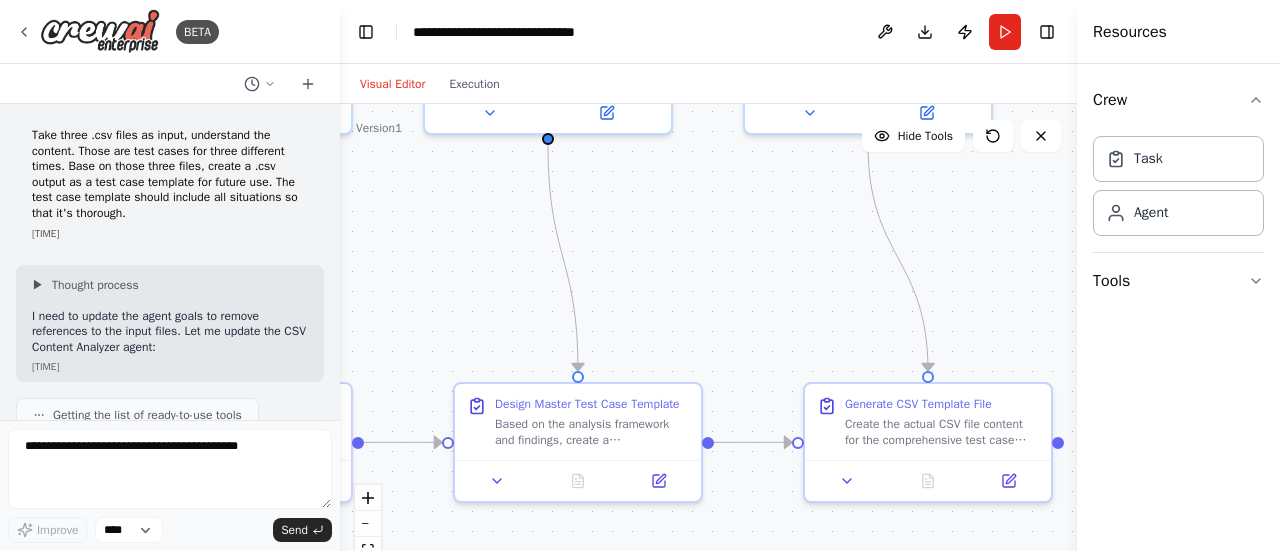scroll, scrollTop: 0, scrollLeft: 0, axis: both 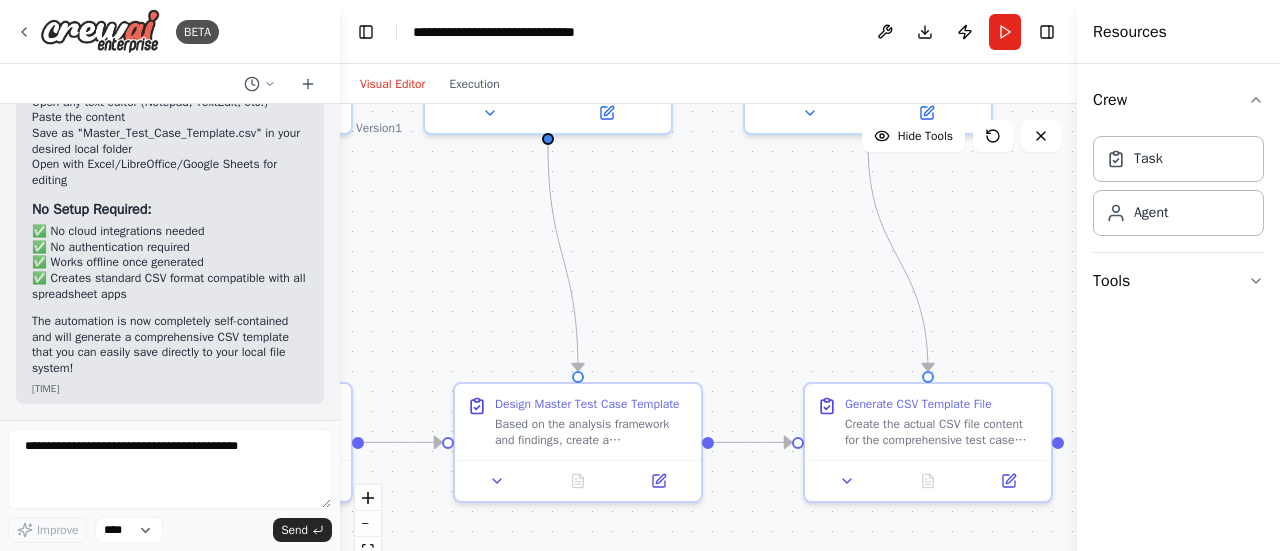click on ".deletable-edge-delete-btn {
width: 20px;
height: 20px;
border: 0px solid #ffffff;
color: #6b7280;
background-color: #f8fafc;
cursor: pointer;
border-radius: 50%;
font-size: 12px;
padding: 3px;
display: flex;
align-items: center;
justify-content: center;
transition: all 0.2s cubic-bezier(0.4, 0, 0.2, 1);
box-shadow: 0 2px 4px rgba(0, 0, 0, 0.1);
}
.deletable-edge-delete-btn:hover {
background-color: #ef4444;
color: #ffffff;
border-color: #dc2626;
transform: scale(1.1);
box-shadow: 0 4px 12px rgba(239, 68, 68, 0.4);
}
.deletable-edge-delete-btn:active {
transform: scale(0.95);
box-shadow: 0 2px 4px rgba(239, 68, 68, 0.3);
}
CSV Content Analyzer gpt-4o-mini Test Template Architect gpt-4o-mini" at bounding box center [708, 354] 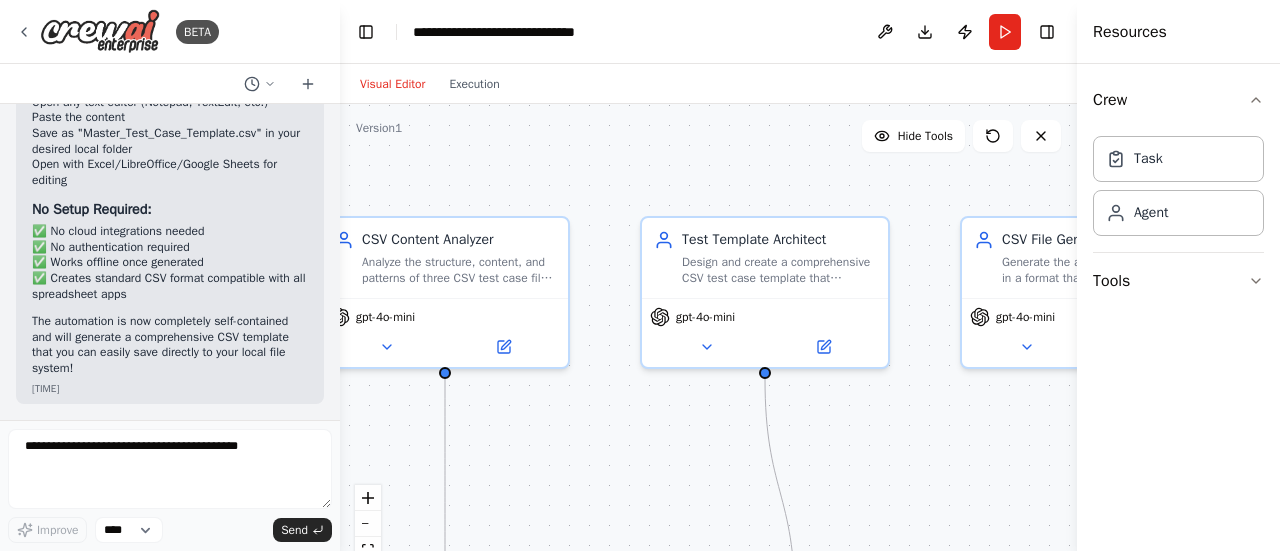 drag, startPoint x: 1031, startPoint y: 236, endPoint x: 1248, endPoint y: 470, distance: 319.13162 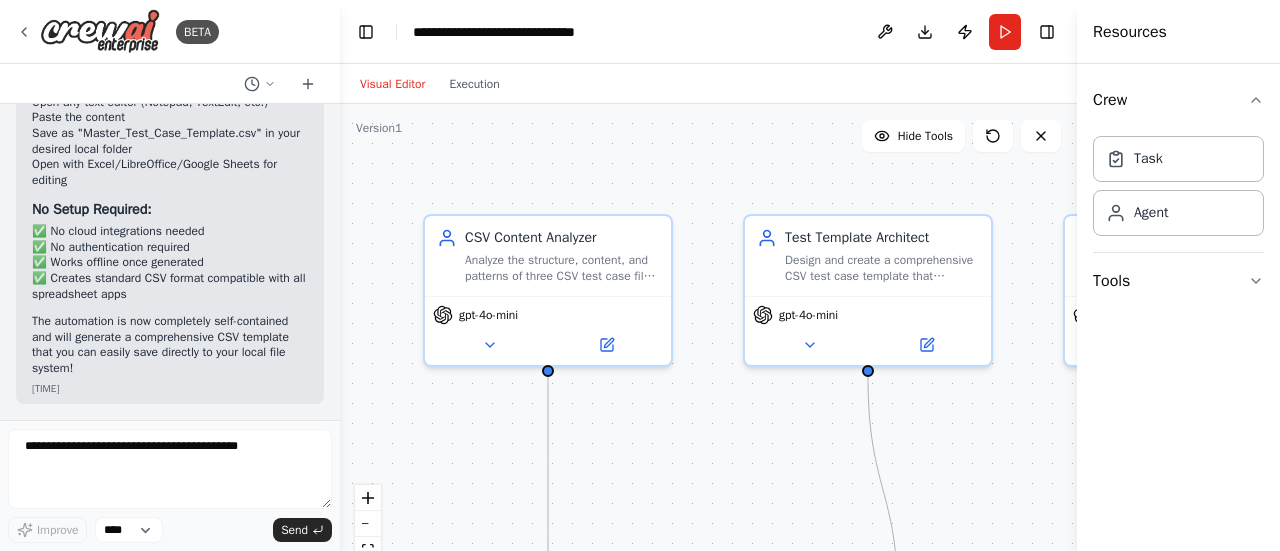 drag, startPoint x: 623, startPoint y: 475, endPoint x: 726, endPoint y: 473, distance: 103.01942 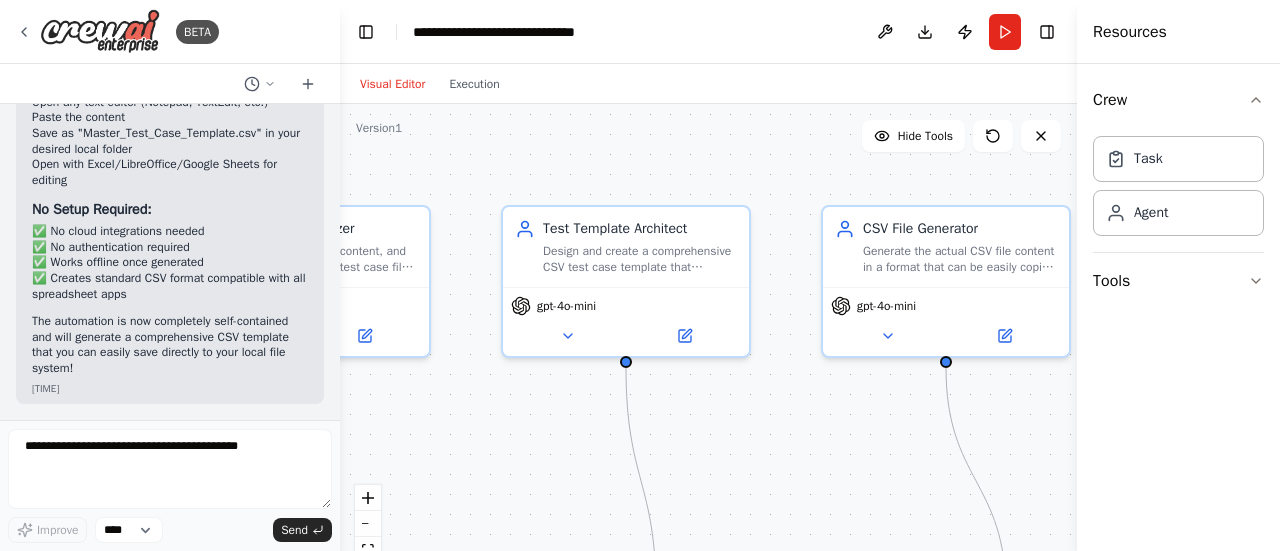 drag, startPoint x: 817, startPoint y: 179, endPoint x: 575, endPoint y: 170, distance: 242.1673 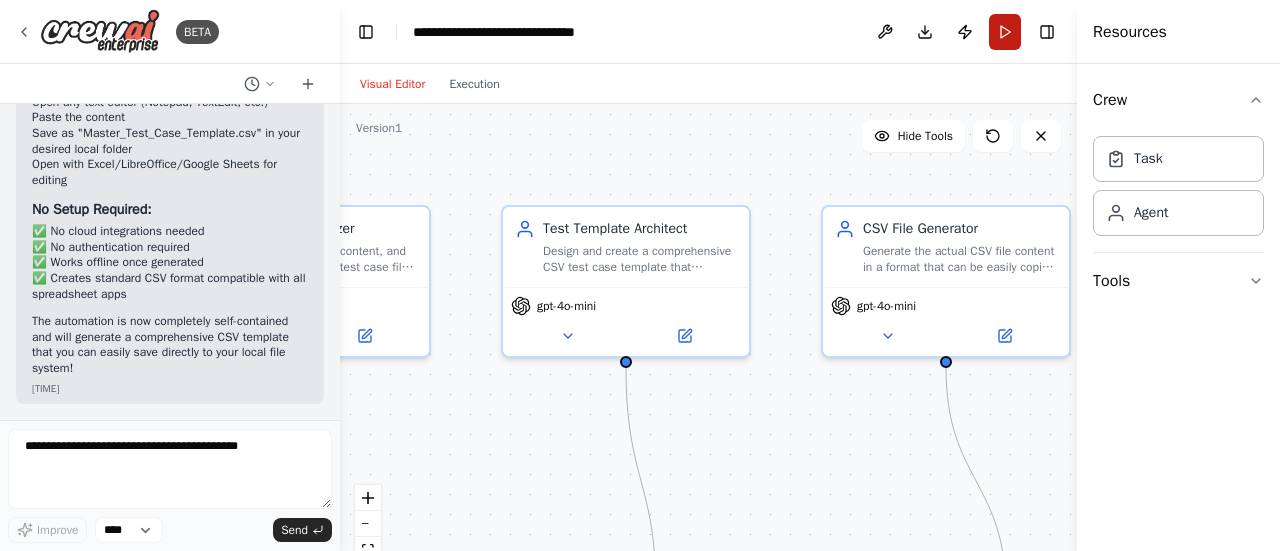 click on "Run" at bounding box center (1005, 32) 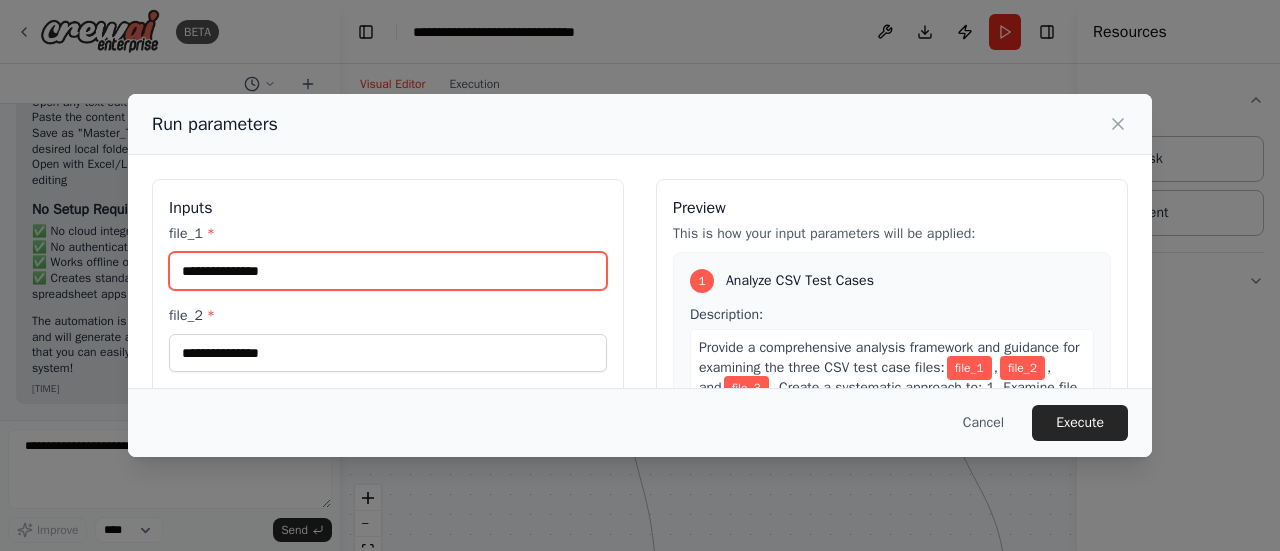 click on "file_1 *" at bounding box center [388, 271] 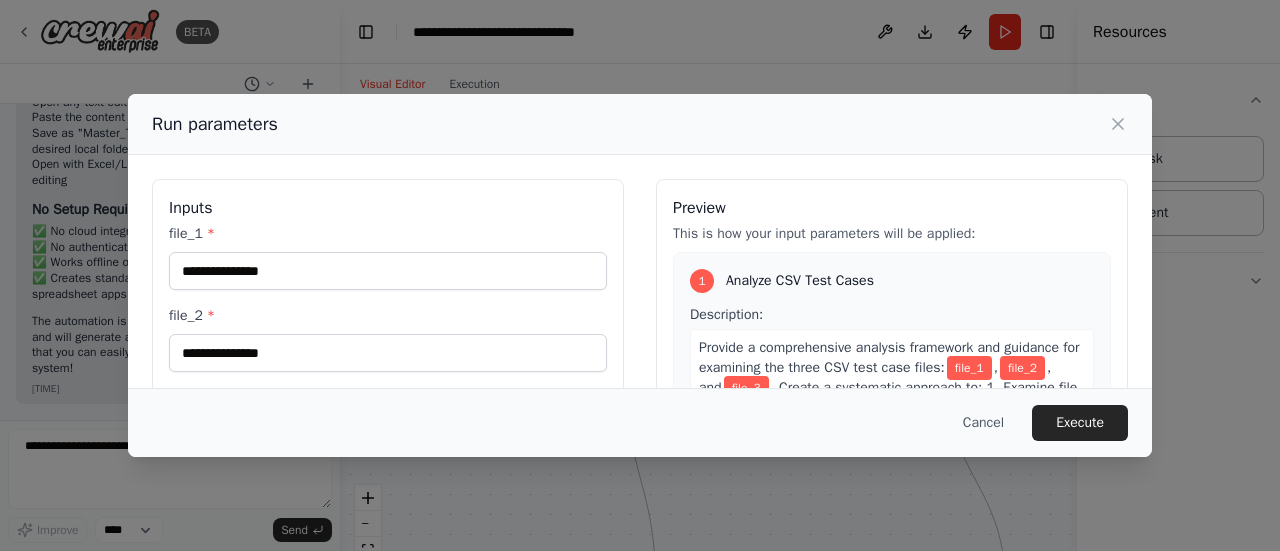 click on "Run parameters Inputs file_1 * file_2 * file_3 * Preview This is how your input parameters will be applied: 1 Analyze CSV Test Cases Description: Provide a comprehensive analysis framework and guidance for examining the three CSV test case files: file_1 , file_2 , and file_3 . Create a systematic approach to: 1. Examine file structures, column definitions, and data types 2. Identify all unique test scenarios and patterns across the files 3. Document data ranges, boundary values, and edge cases present 4. Recognize validation rules and business logic patterns 5. Track changes and evolution across the three time periods 6. Extract positive tests, negative tests, and boundary conditions 7. Note data formatting, special characters, and quality requirements 8. Identify gaps in test coverage that should be addressed Provide detailed instructions on how to conduct this analysis manually and what to look for in each category. Expected output: 2 Design Master Test Case Template Description: Expected output: 3" at bounding box center [640, 275] 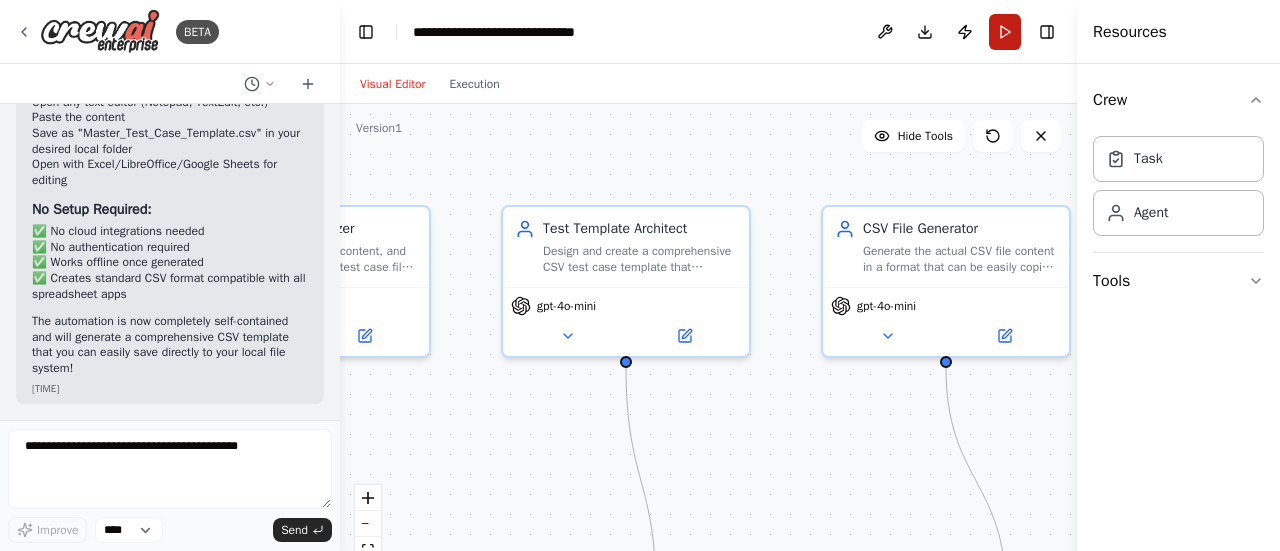 click on "Run" at bounding box center (1005, 32) 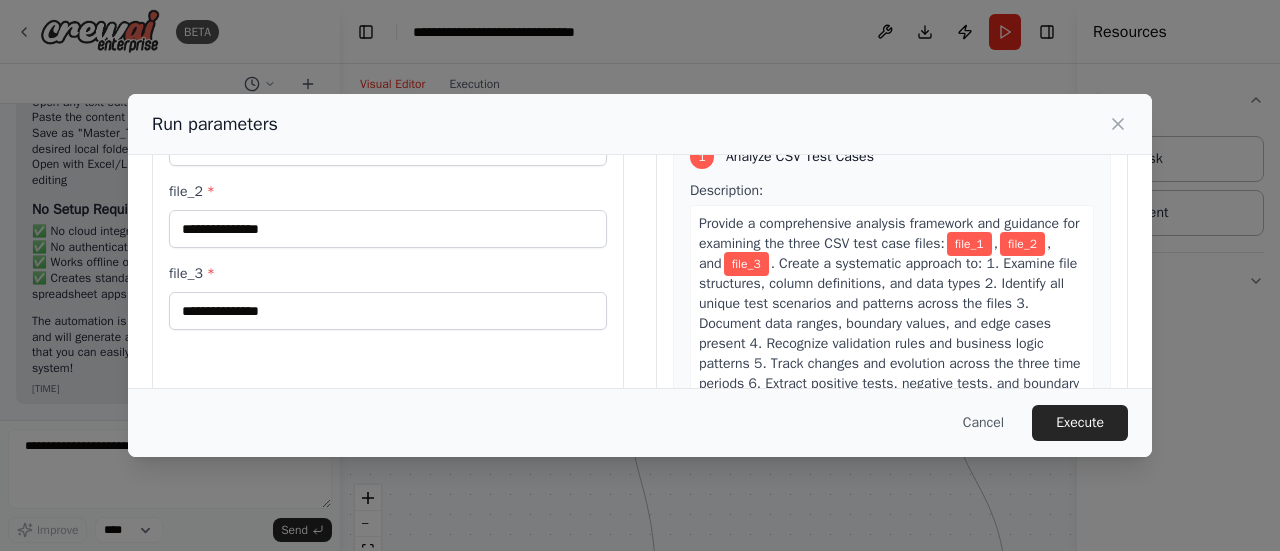 scroll, scrollTop: 0, scrollLeft: 0, axis: both 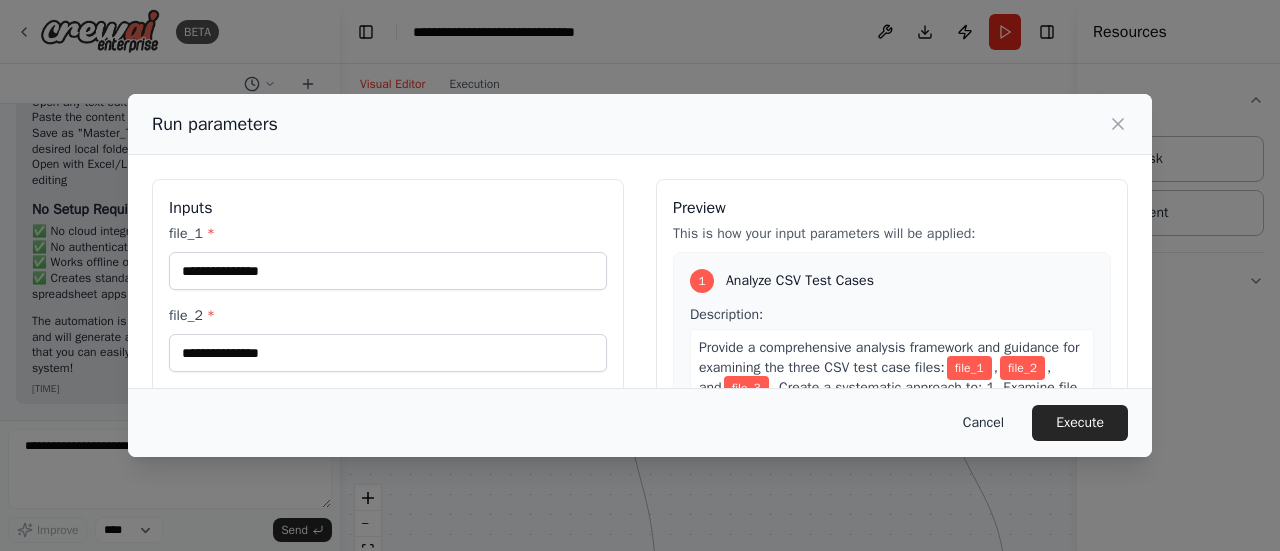 click on "Cancel" at bounding box center [983, 423] 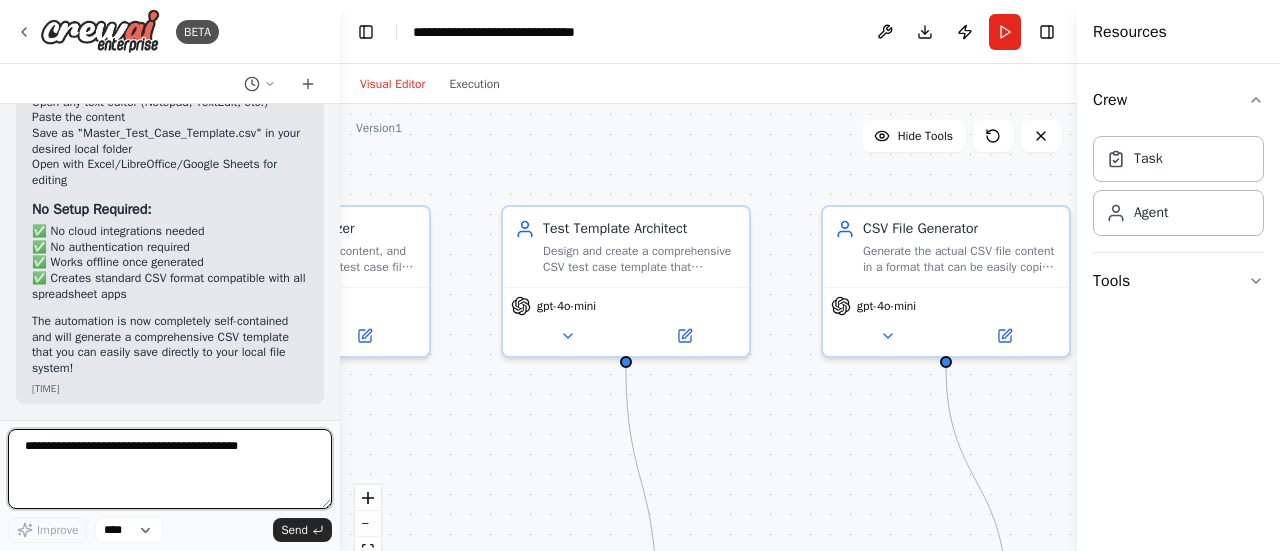 click at bounding box center (170, 469) 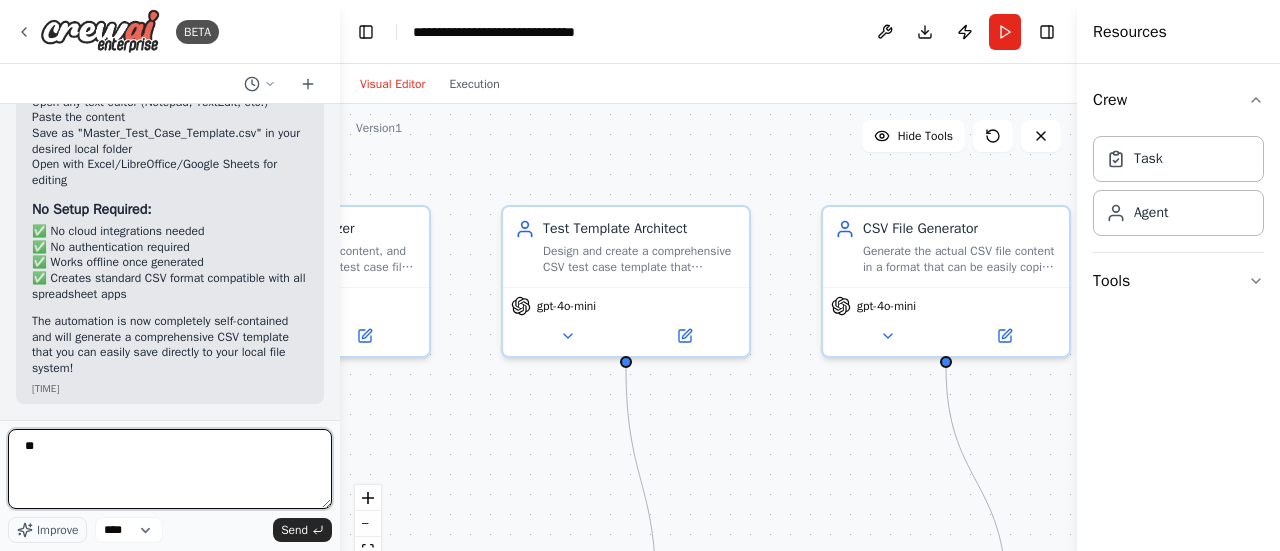 type on "*" 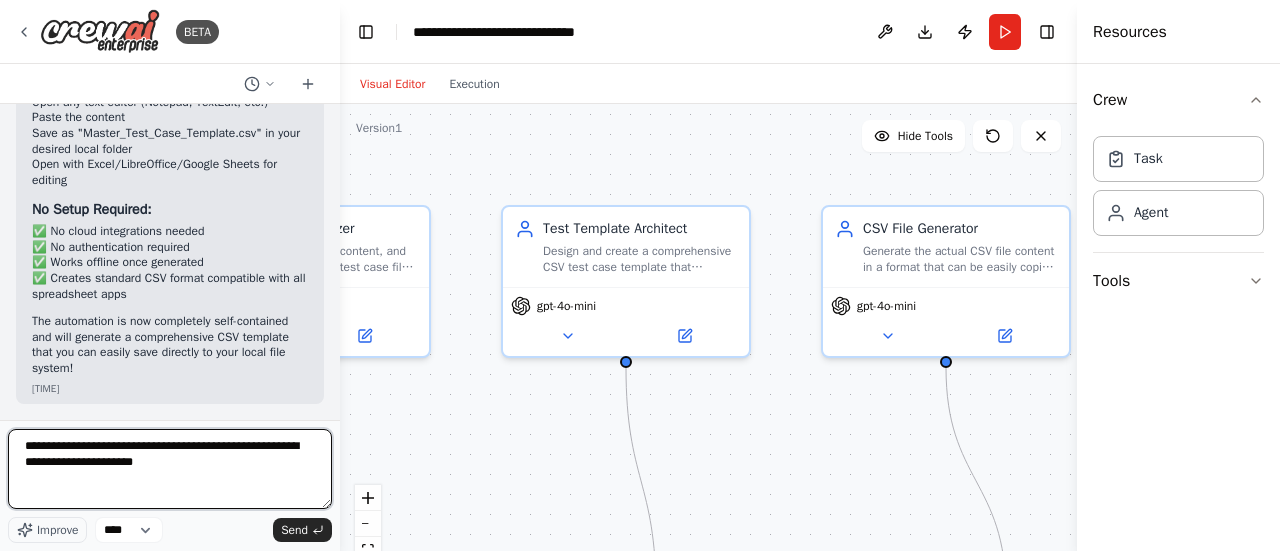 click on "**********" at bounding box center (170, 469) 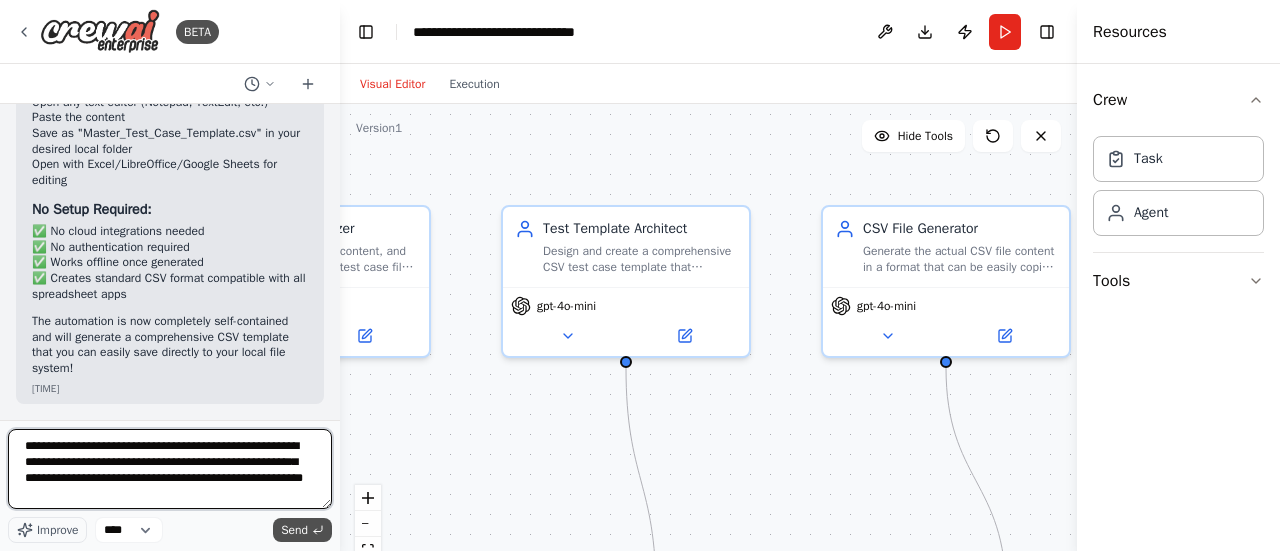 type on "**********" 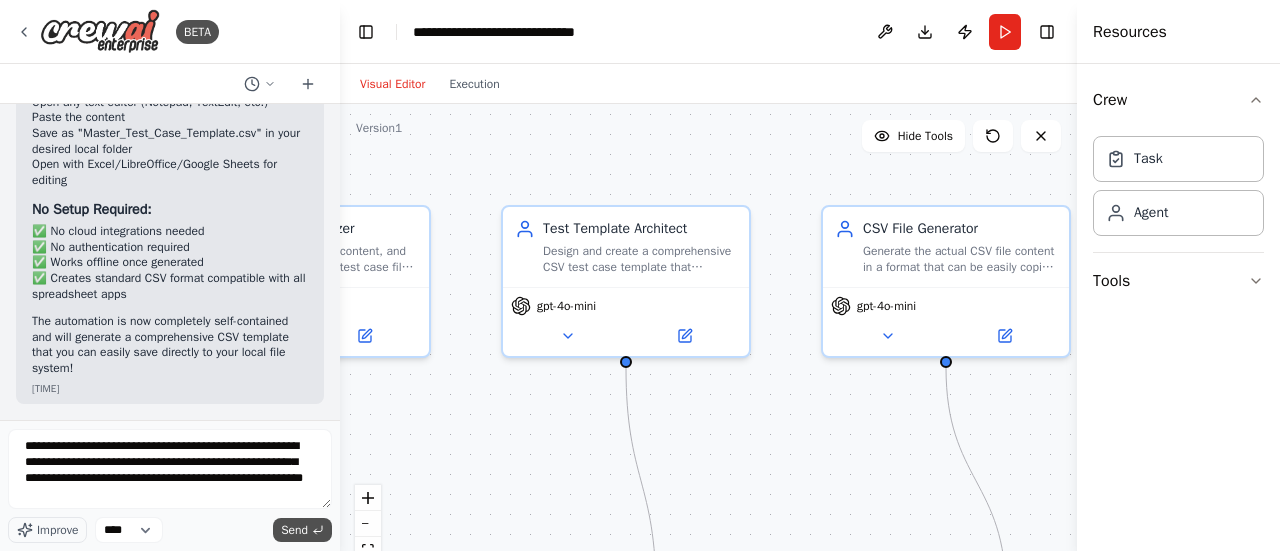 click on "Send" at bounding box center [294, 530] 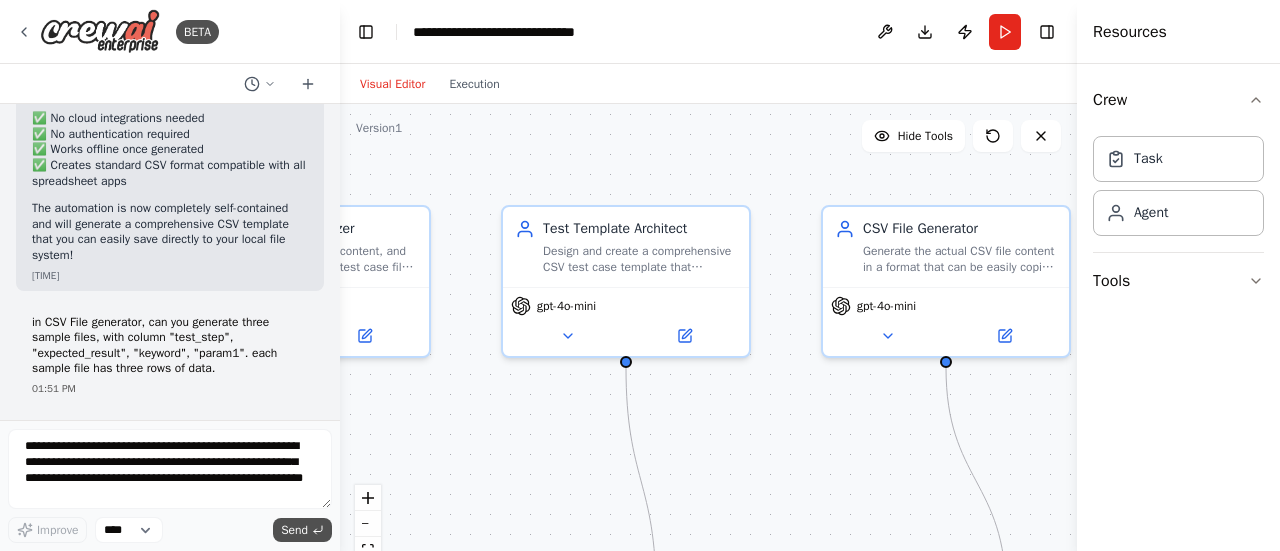 scroll, scrollTop: 8000, scrollLeft: 0, axis: vertical 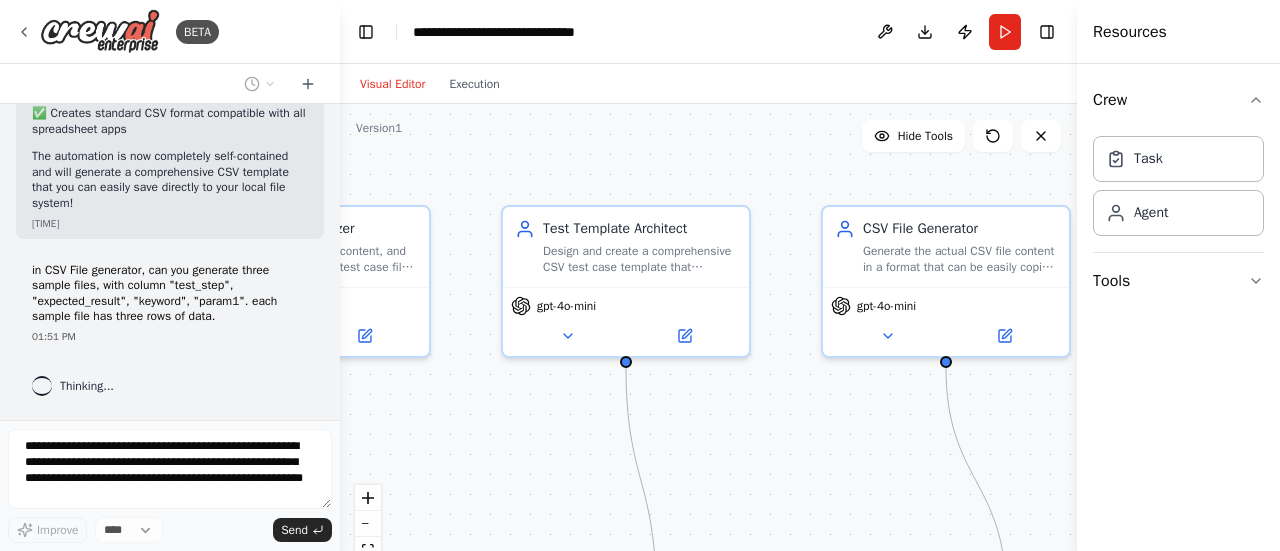 click on "Resources" at bounding box center [1130, 32] 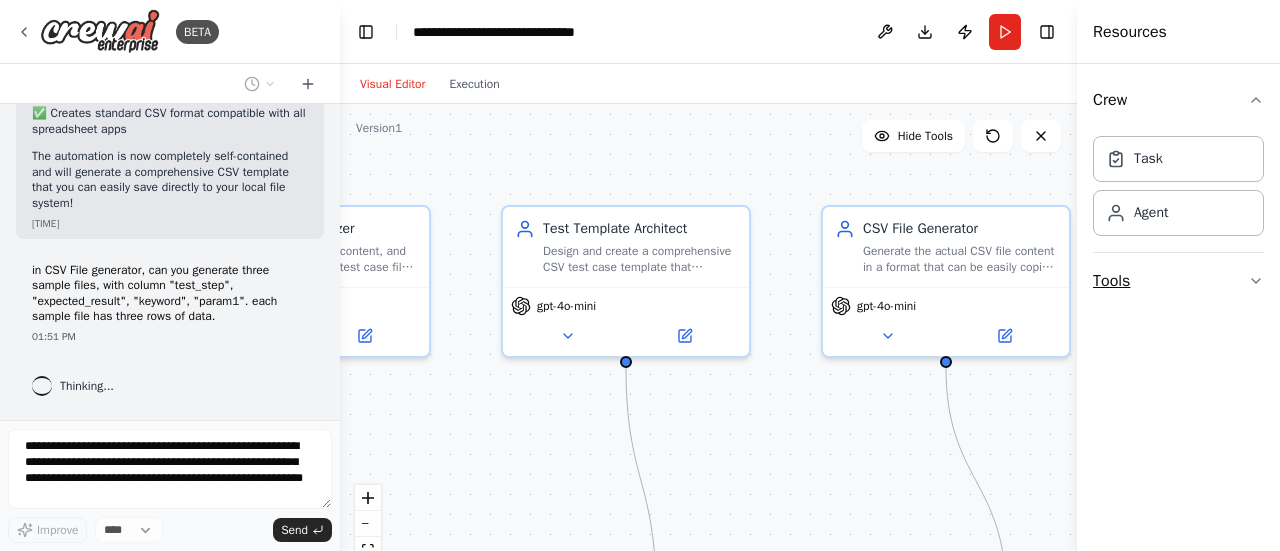 click on "Tools" at bounding box center (1178, 281) 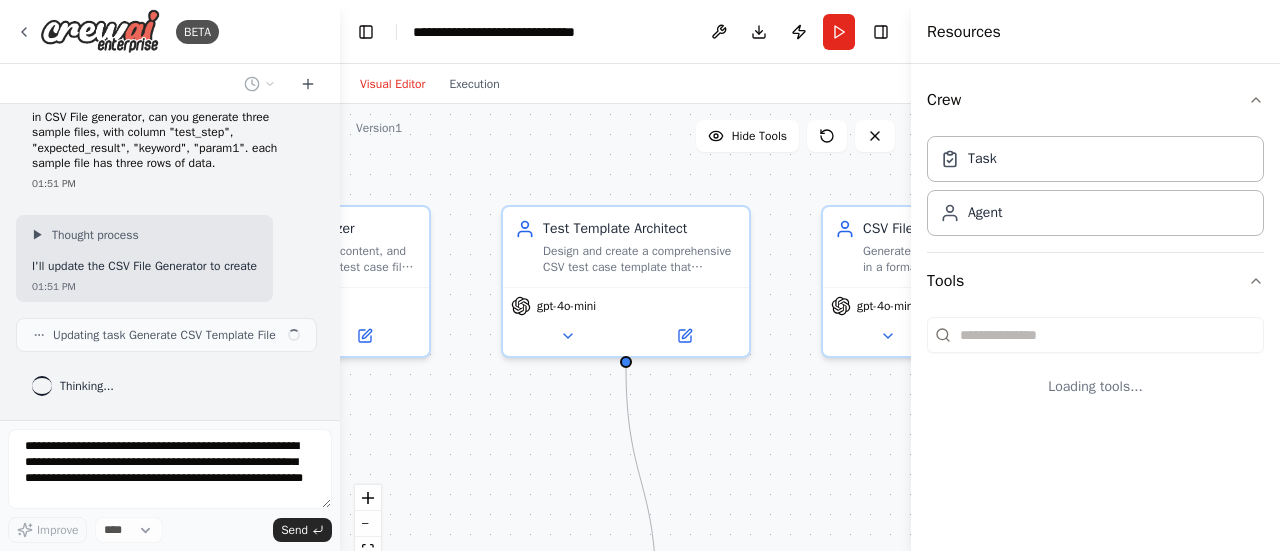 drag, startPoint x: 1078, startPoint y: 208, endPoint x: 911, endPoint y: 237, distance: 169.49927 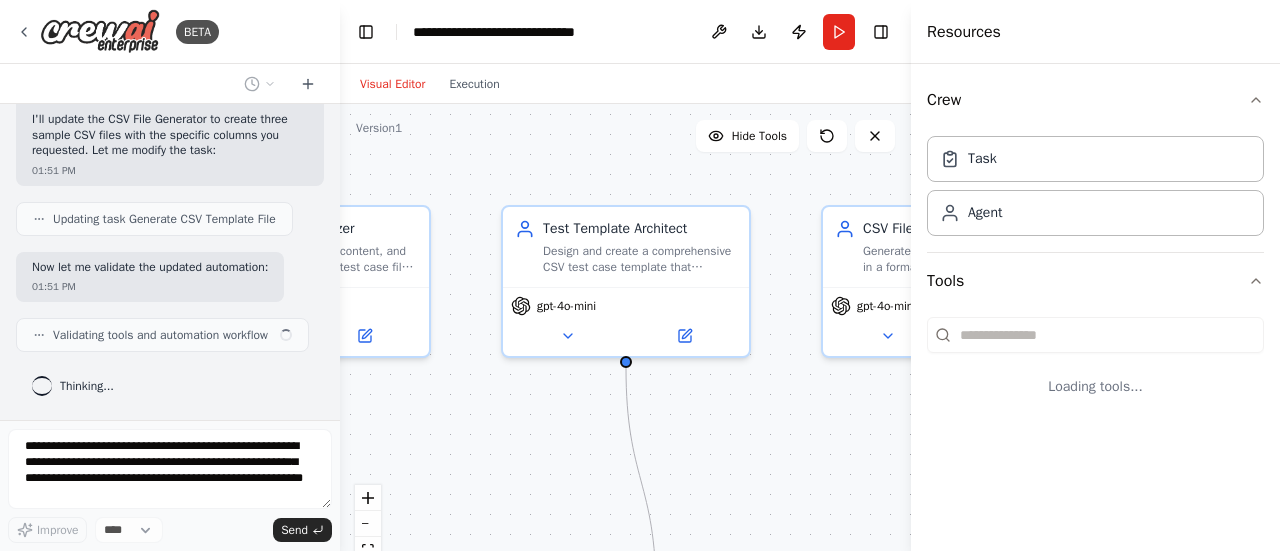 scroll, scrollTop: 8299, scrollLeft: 0, axis: vertical 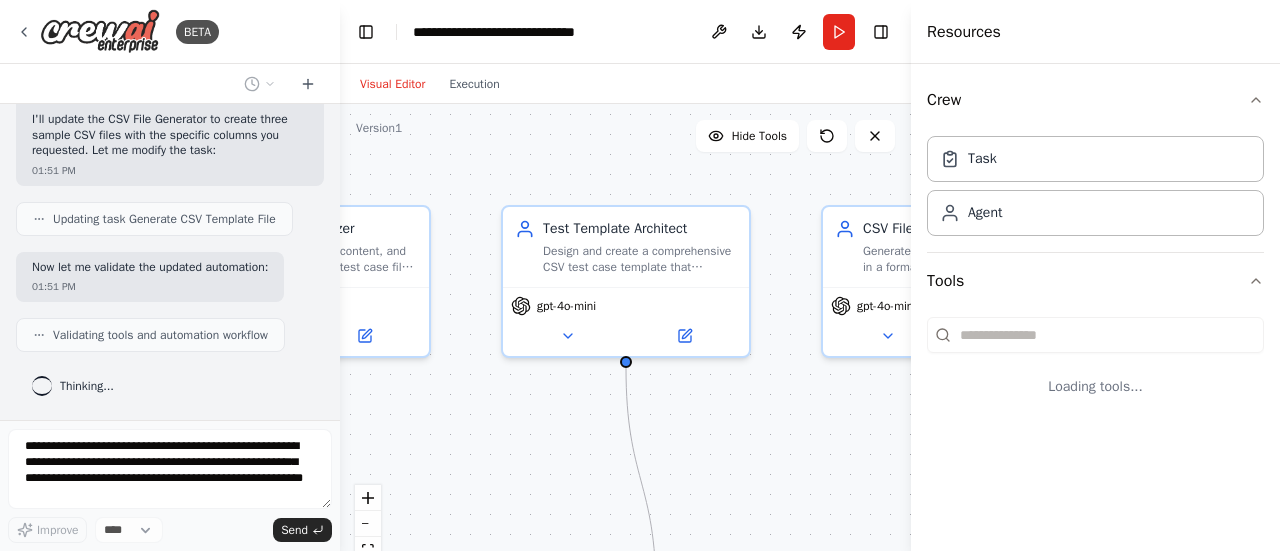 click on "Loading tools..." at bounding box center (1095, 387) 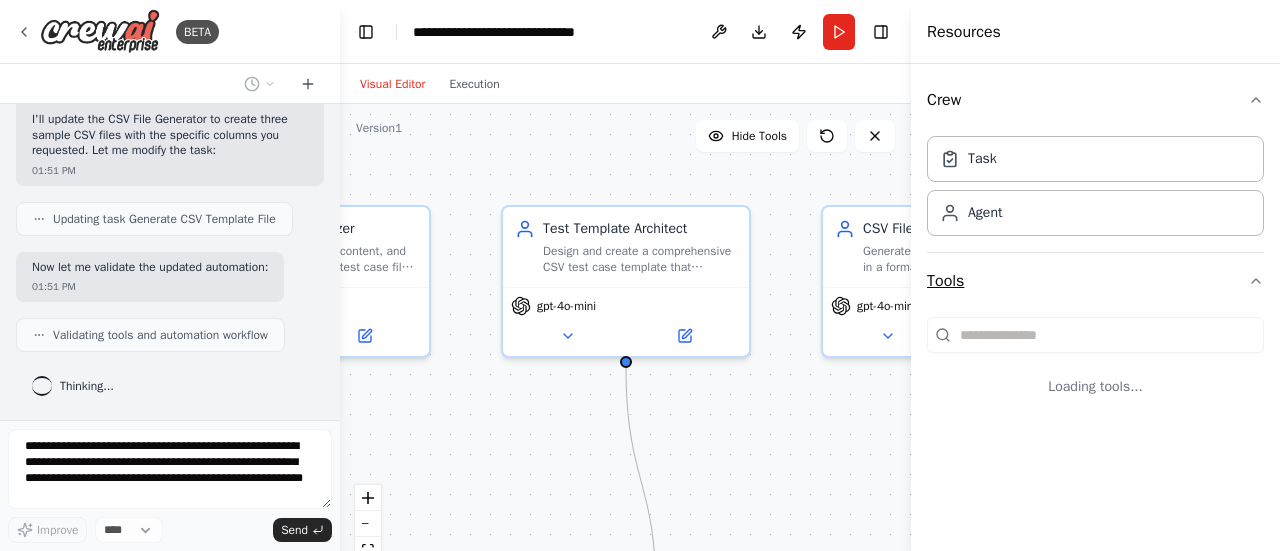 click on "Tools" at bounding box center (1095, 281) 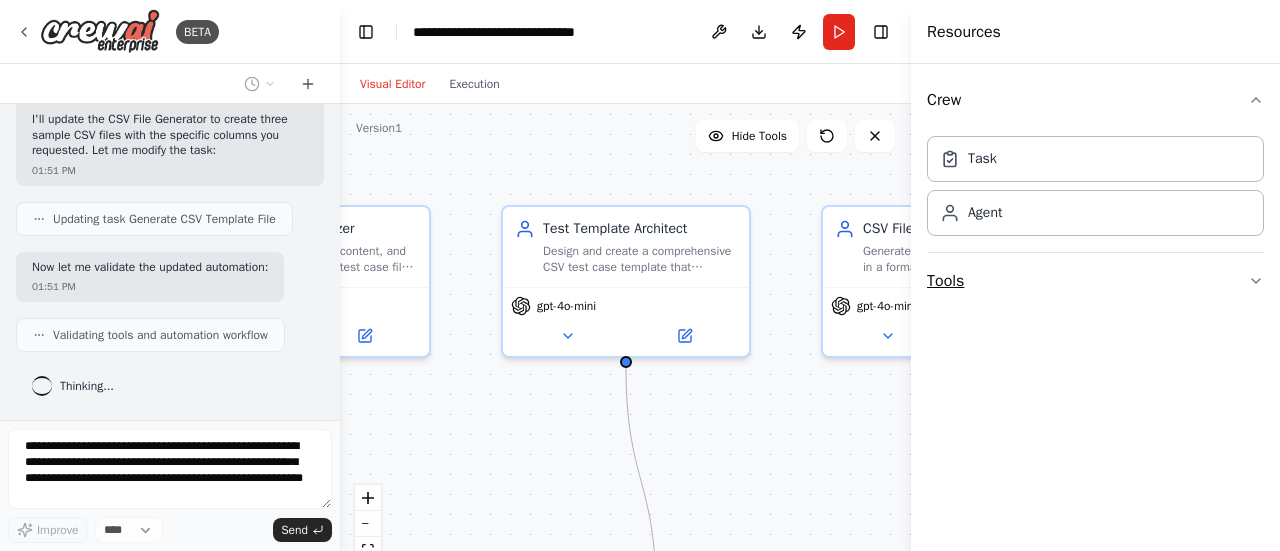 click on "Tools" at bounding box center (1095, 281) 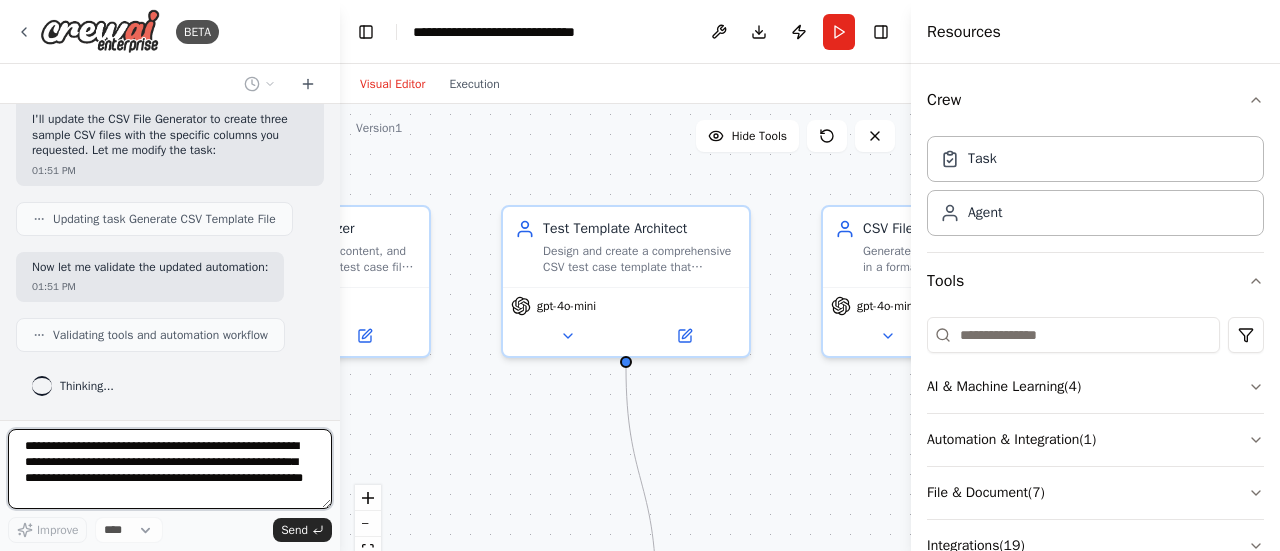 scroll, scrollTop: 8314, scrollLeft: 0, axis: vertical 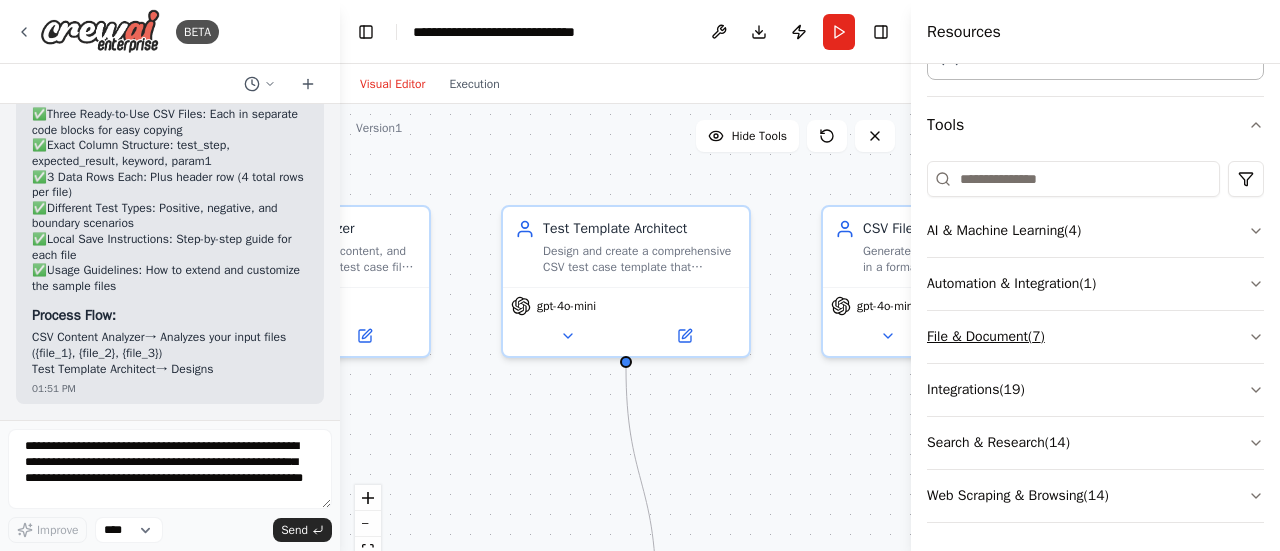 click on "File & Document  ( 7 )" at bounding box center (1095, 337) 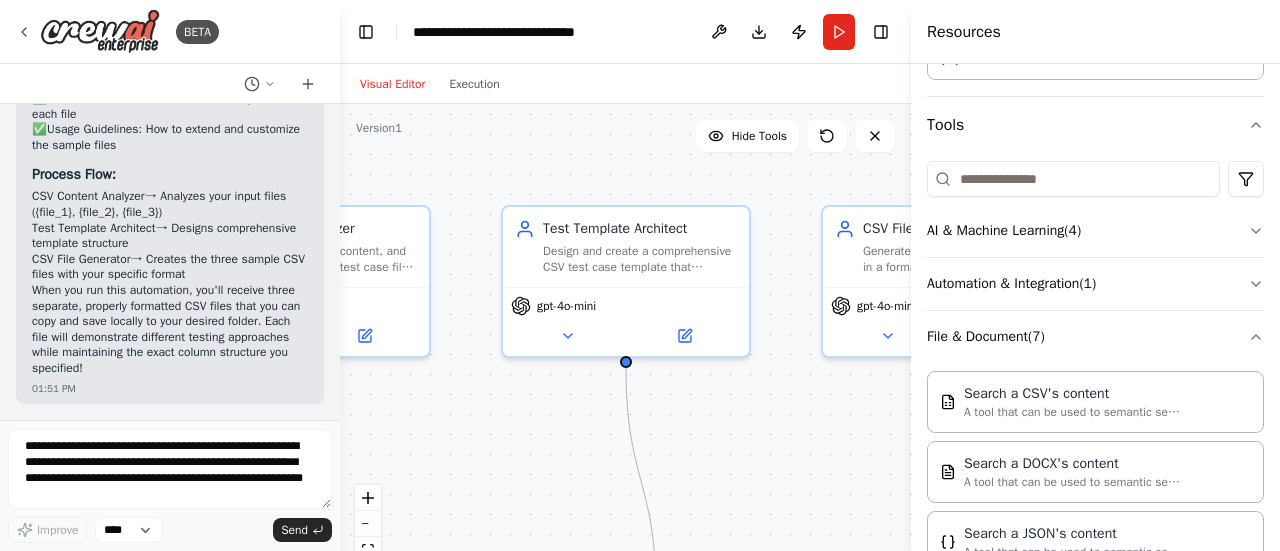 scroll, scrollTop: 9190, scrollLeft: 0, axis: vertical 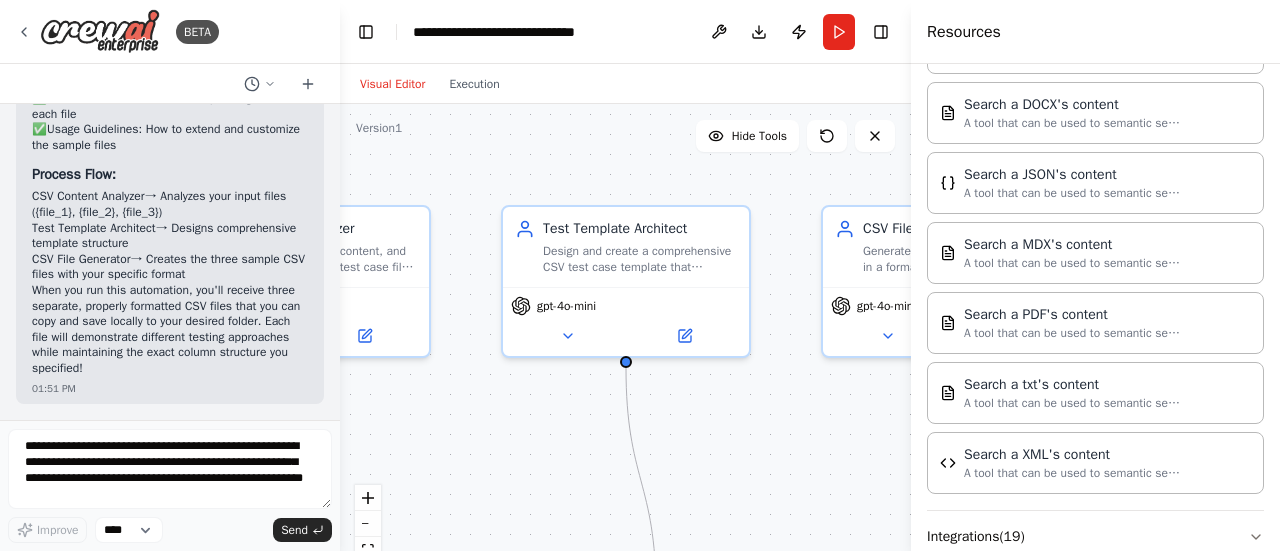 click on ".deletable-edge-delete-btn {
width: 20px;
height: 20px;
border: 0px solid #ffffff;
color: #6b7280;
background-color: #f8fafc;
cursor: pointer;
border-radius: 50%;
font-size: 12px;
padding: 3px;
display: flex;
align-items: center;
justify-content: center;
transition: all 0.2s cubic-bezier(0.4, 0, 0.2, 1);
box-shadow: 0 2px 4px rgba(0, 0, 0, 0.1);
}
.deletable-edge-delete-btn:hover {
background-color: #ef4444;
color: #ffffff;
border-color: #dc2626;
transform: scale(1.1);
box-shadow: 0 4px 12px rgba(239, 68, 68, 0.4);
}
.deletable-edge-delete-btn:active {
transform: scale(0.95);
box-shadow: 0 2px 4px rgba(239, 68, 68, 0.3);
}
CSV Content Analyzer gpt-4o-mini Test Template Architect gpt-4o-mini" at bounding box center [625, 354] 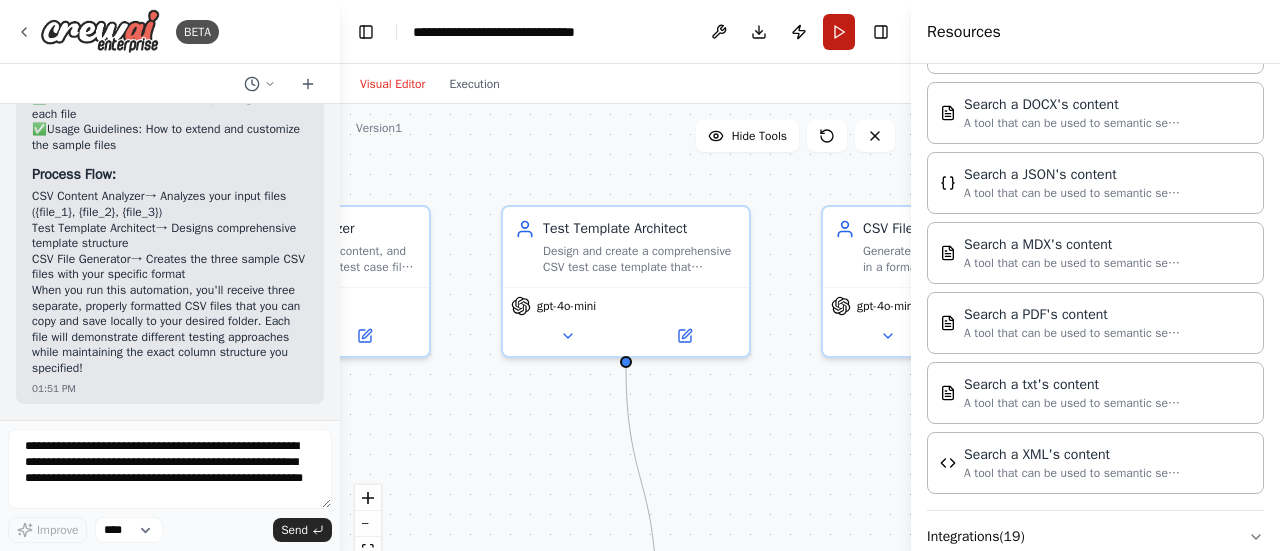 click on "Run" at bounding box center (839, 32) 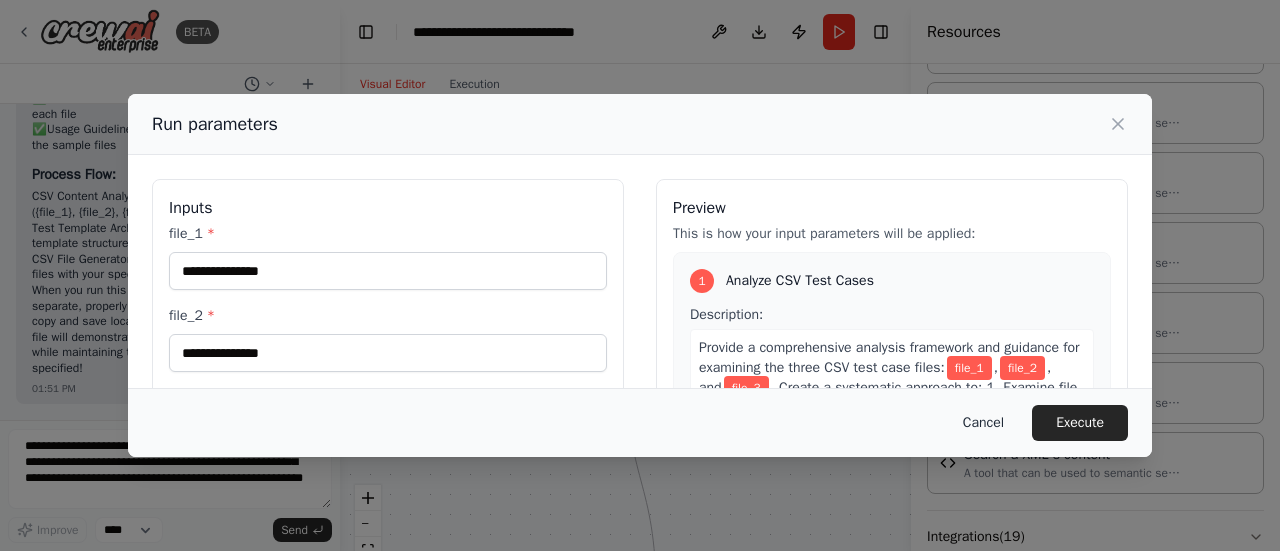 click on "Cancel" at bounding box center [983, 423] 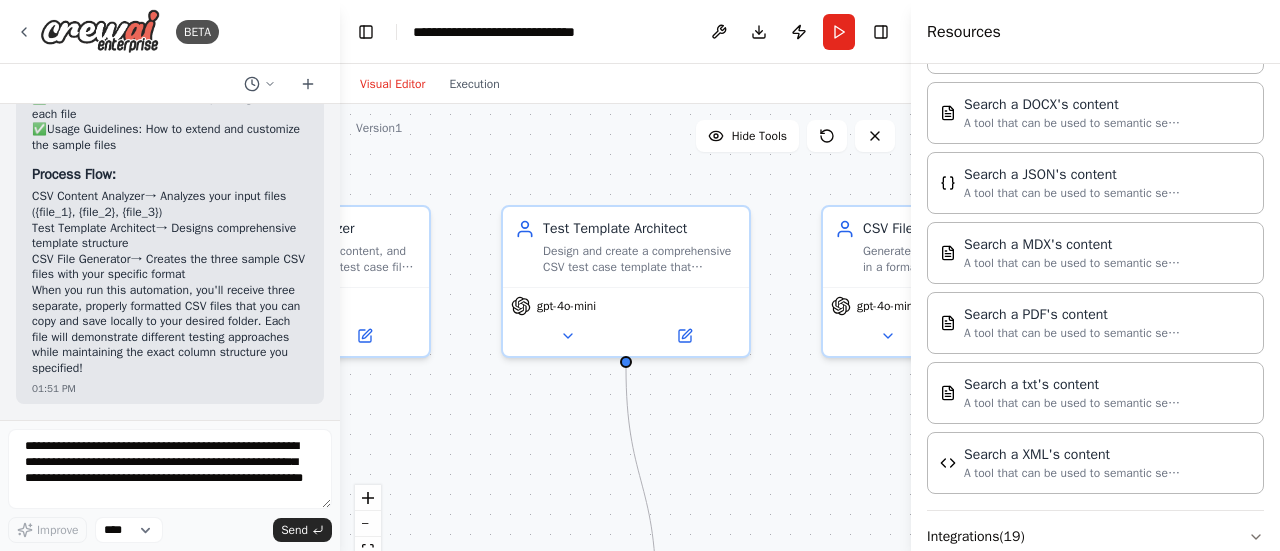 click on ".deletable-edge-delete-btn {
width: 20px;
height: 20px;
border: 0px solid #ffffff;
color: #6b7280;
background-color: #f8fafc;
cursor: pointer;
border-radius: 50%;
font-size: 12px;
padding: 3px;
display: flex;
align-items: center;
justify-content: center;
transition: all 0.2s cubic-bezier(0.4, 0, 0.2, 1);
box-shadow: 0 2px 4px rgba(0, 0, 0, 0.1);
}
.deletable-edge-delete-btn:hover {
background-color: #ef4444;
color: #ffffff;
border-color: #dc2626;
transform: scale(1.1);
box-shadow: 0 4px 12px rgba(239, 68, 68, 0.4);
}
.deletable-edge-delete-btn:active {
transform: scale(0.95);
box-shadow: 0 2px 4px rgba(239, 68, 68, 0.3);
}
CSV Content Analyzer gpt-4o-mini Test Template Architect gpt-4o-mini" at bounding box center [625, 354] 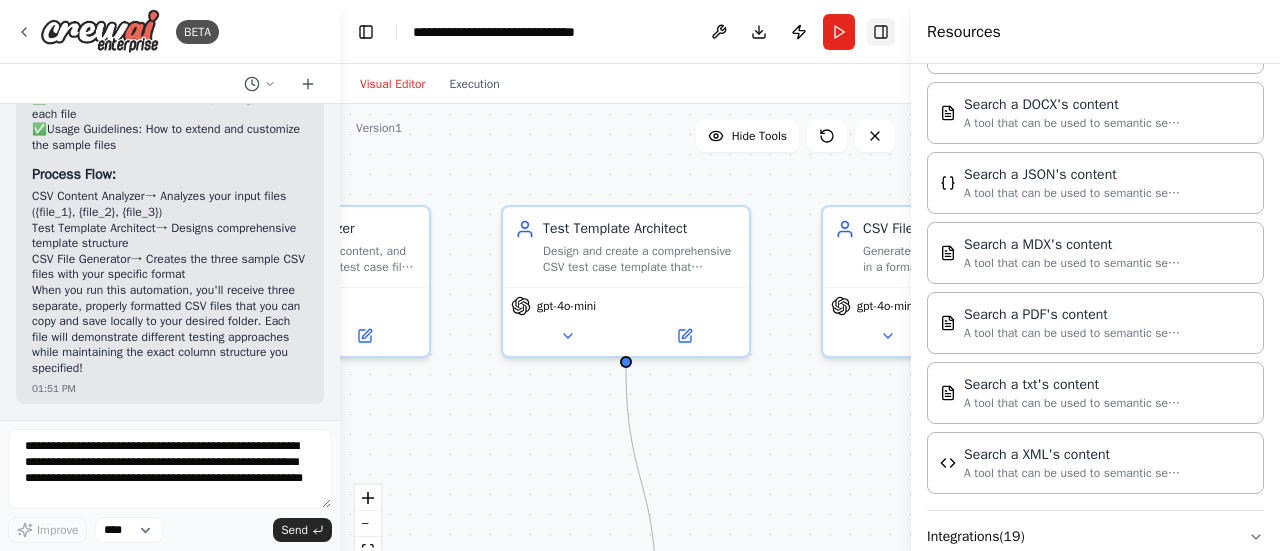 click on "Toggle Right Sidebar" at bounding box center (881, 32) 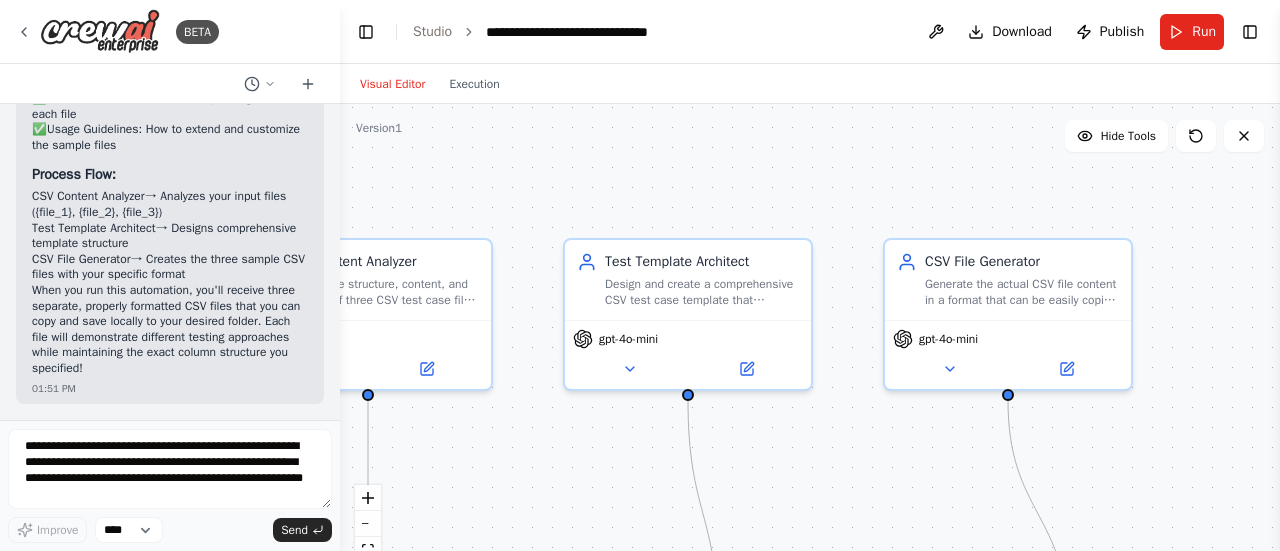 drag, startPoint x: 1148, startPoint y: 270, endPoint x: 1210, endPoint y: 303, distance: 70.23532 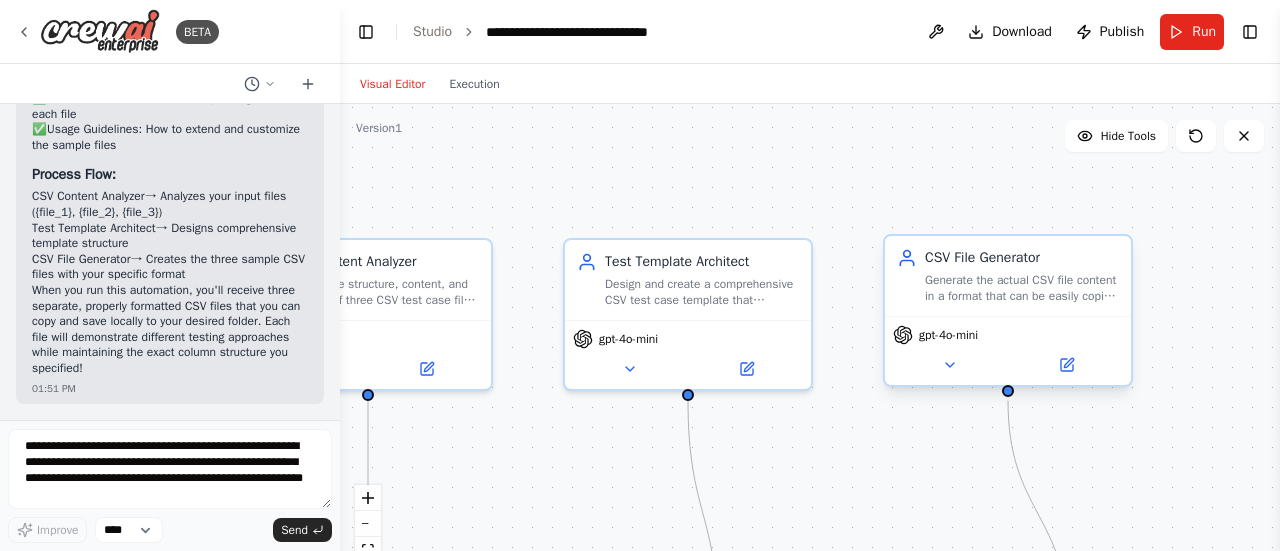 click on "gpt-4o-mini" at bounding box center (1008, 350) 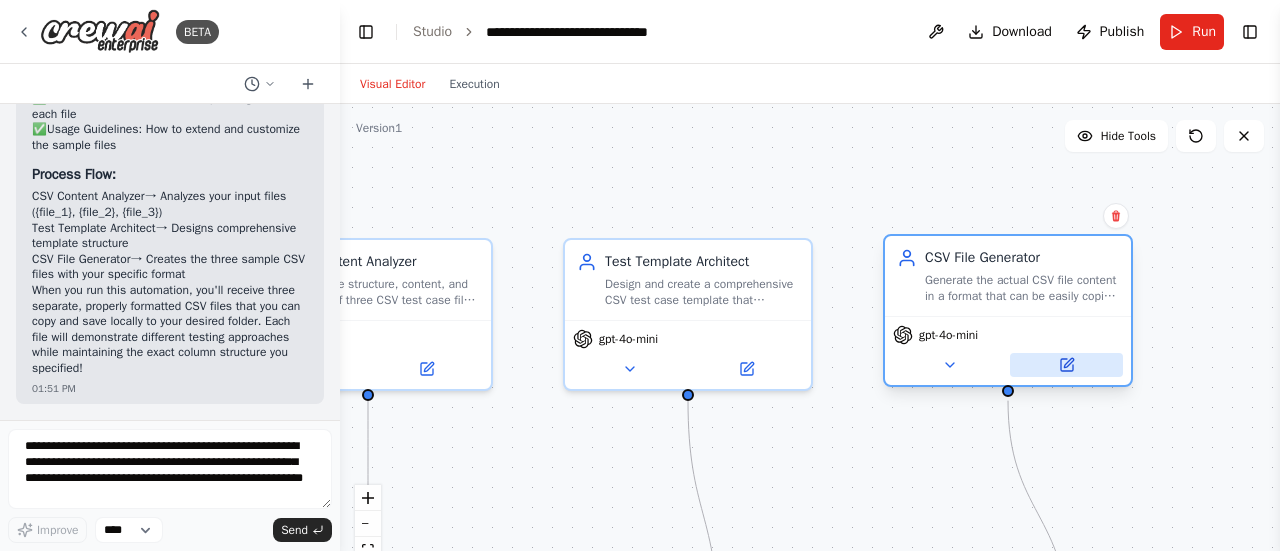 click 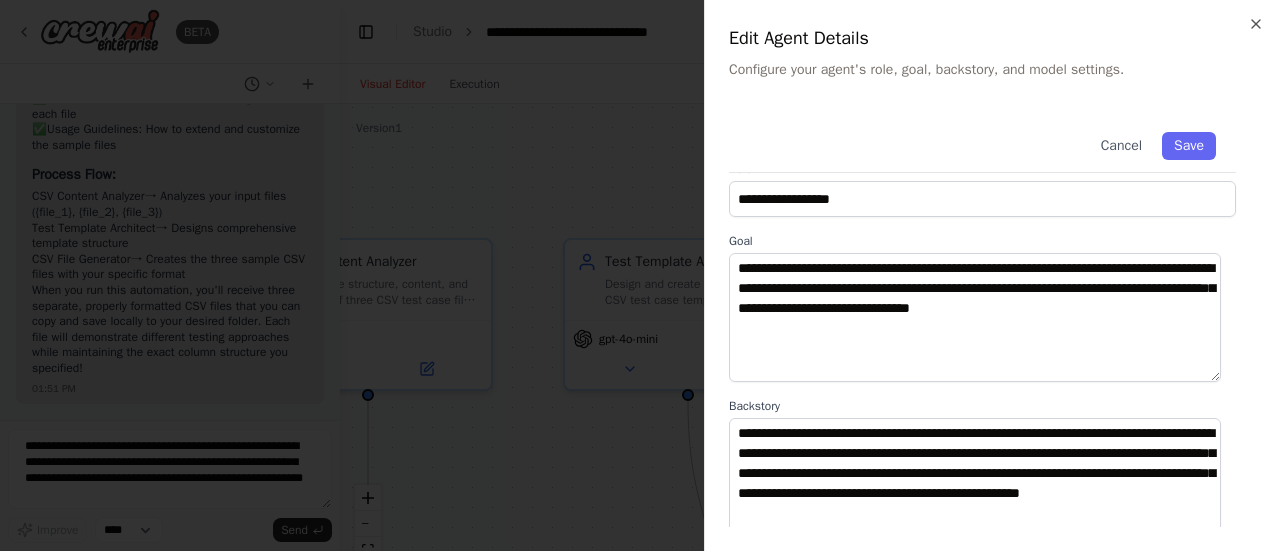 scroll, scrollTop: 0, scrollLeft: 0, axis: both 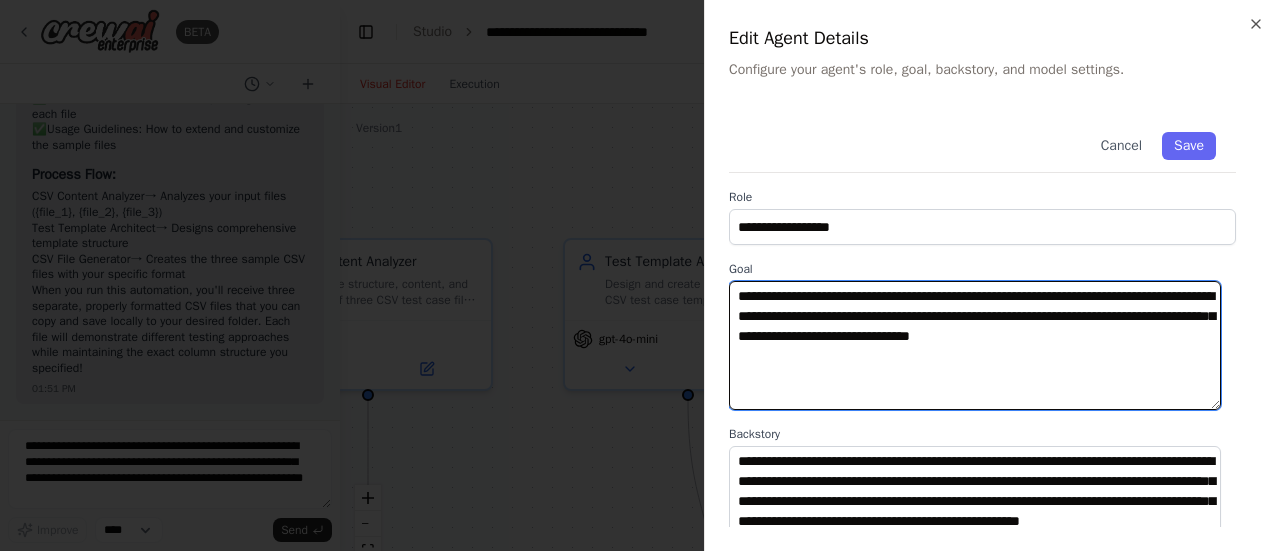 click on "**********" at bounding box center [975, 345] 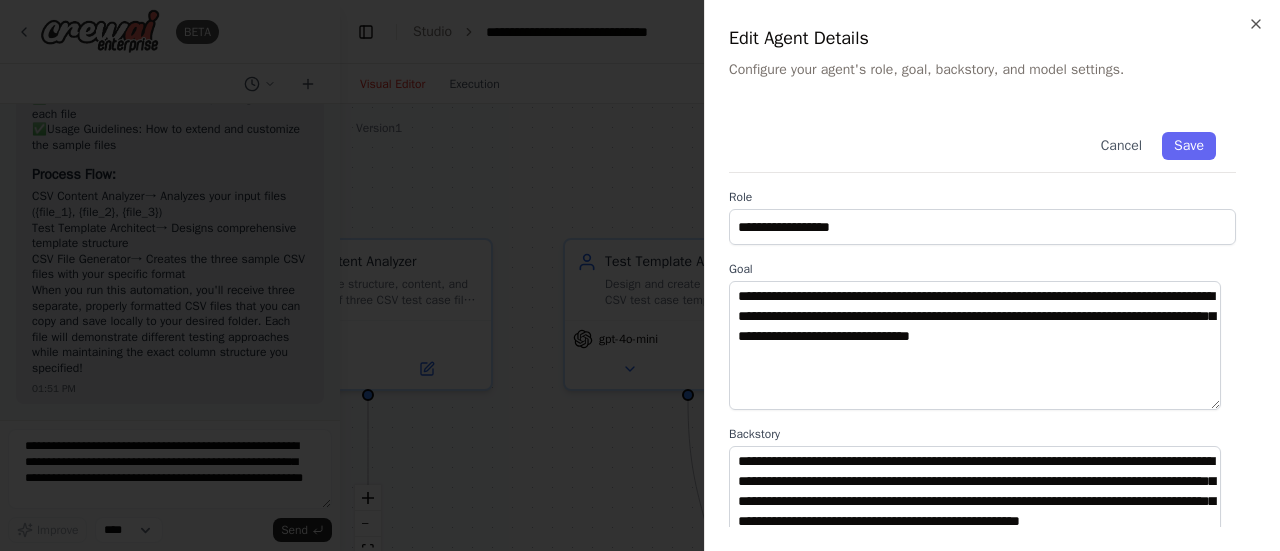 click at bounding box center (640, 275) 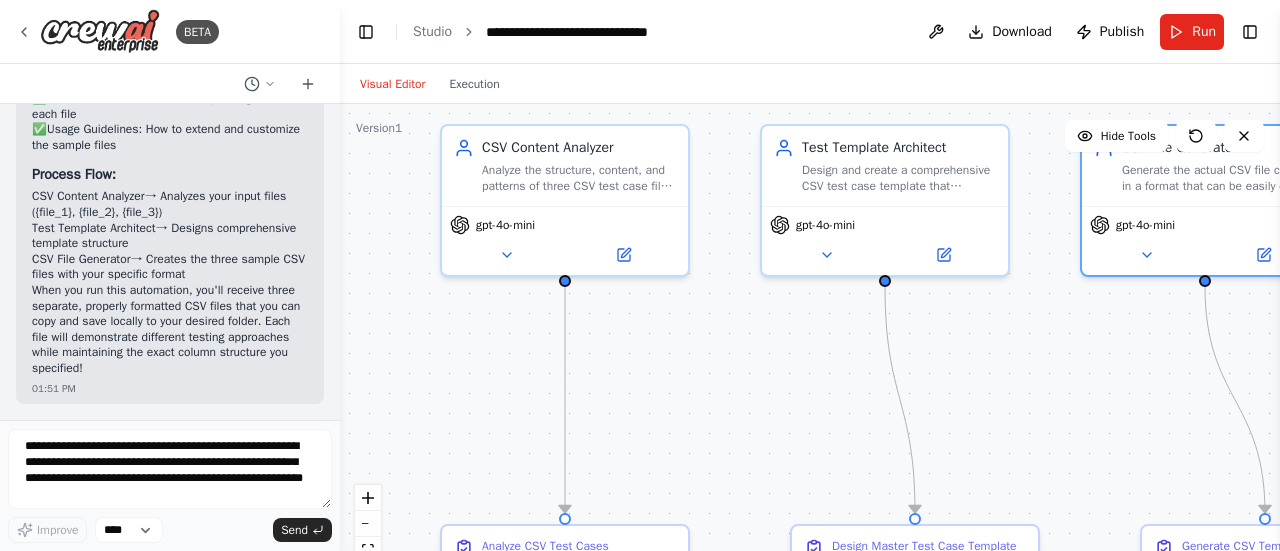 drag, startPoint x: 744, startPoint y: 466, endPoint x: 941, endPoint y: 352, distance: 227.60712 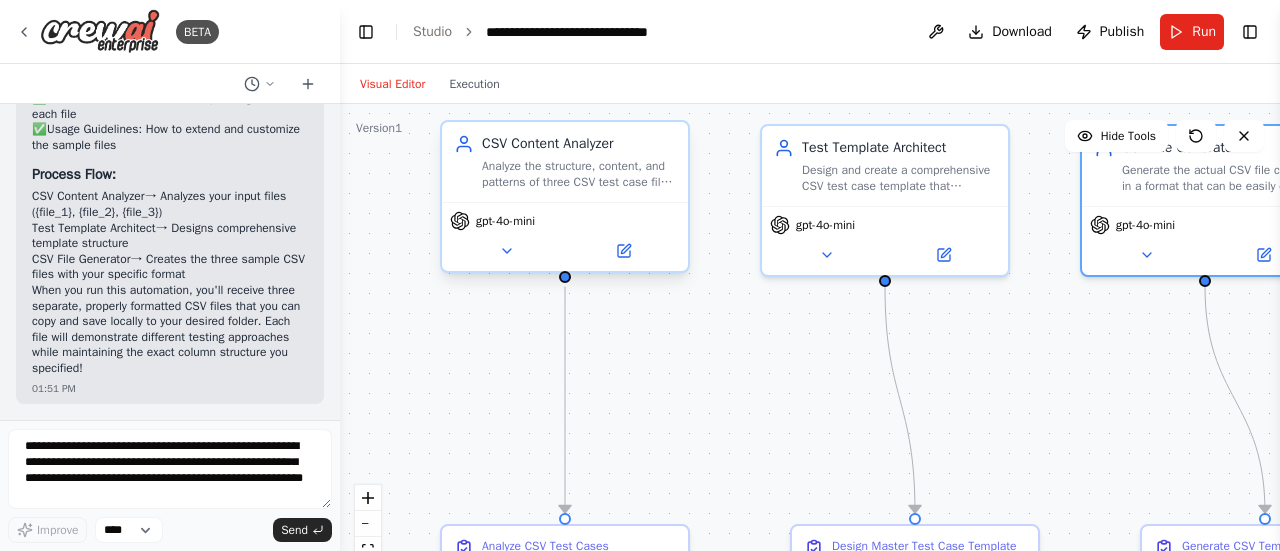 click on "Analyze the structure, content, and patterns of three CSV test case files provided as input. Guide users on how to extract comprehensive test scenarios, data patterns, edge cases, and testing approaches from CSV files {file_1}, {file_2}, and {file_3} to understand complete testing requirements." at bounding box center (579, 174) 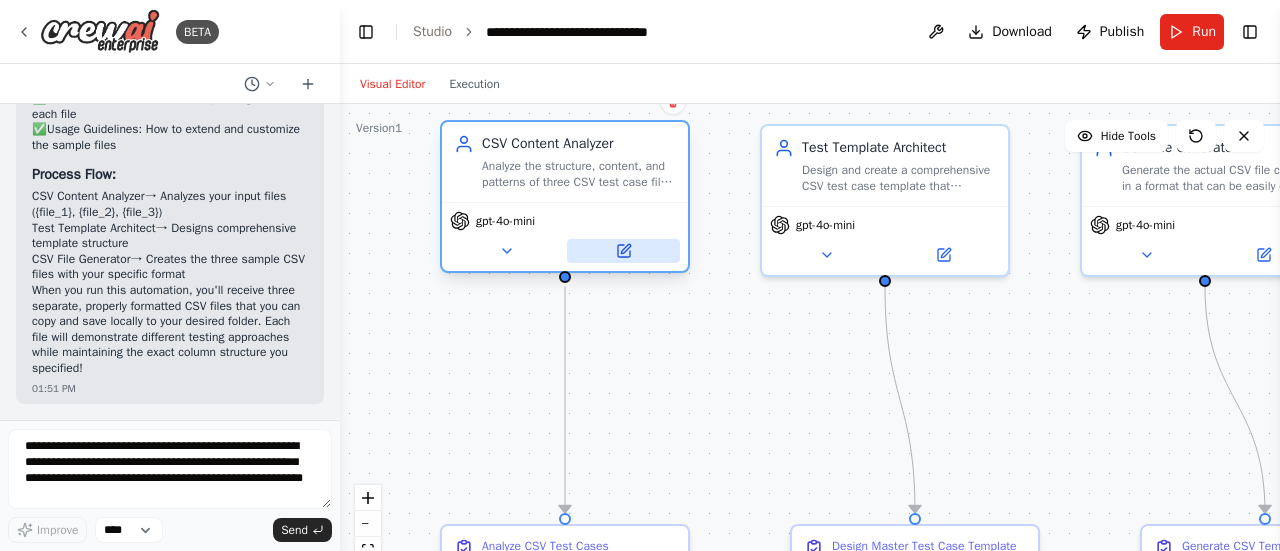 click at bounding box center (623, 251) 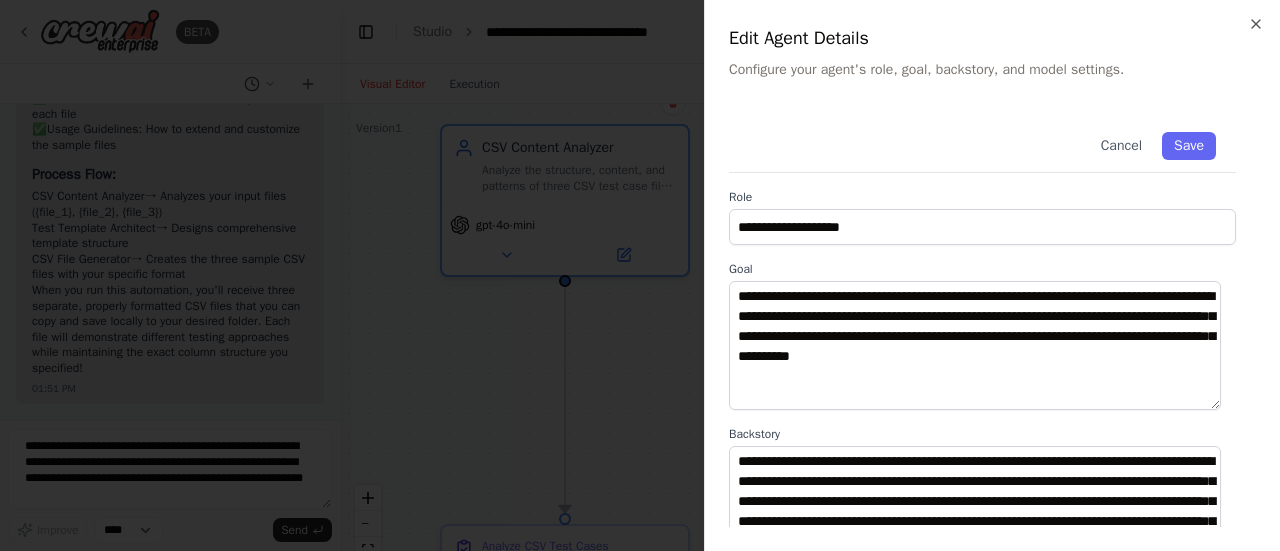click at bounding box center (640, 275) 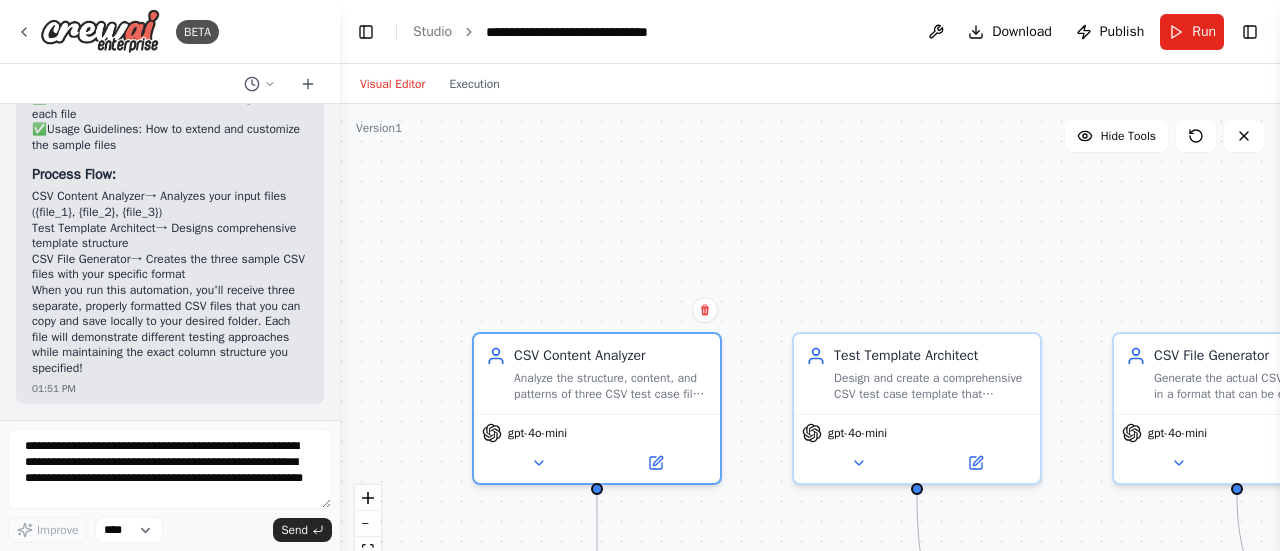 drag, startPoint x: 1016, startPoint y: 295, endPoint x: 1048, endPoint y: 503, distance: 210.44714 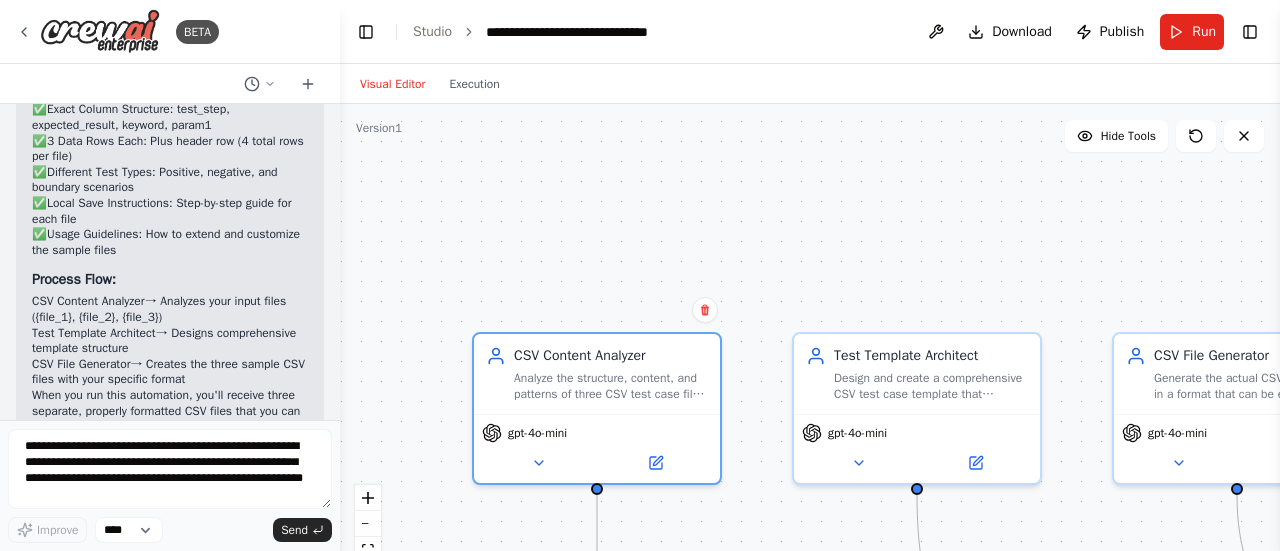 scroll, scrollTop: 8808, scrollLeft: 0, axis: vertical 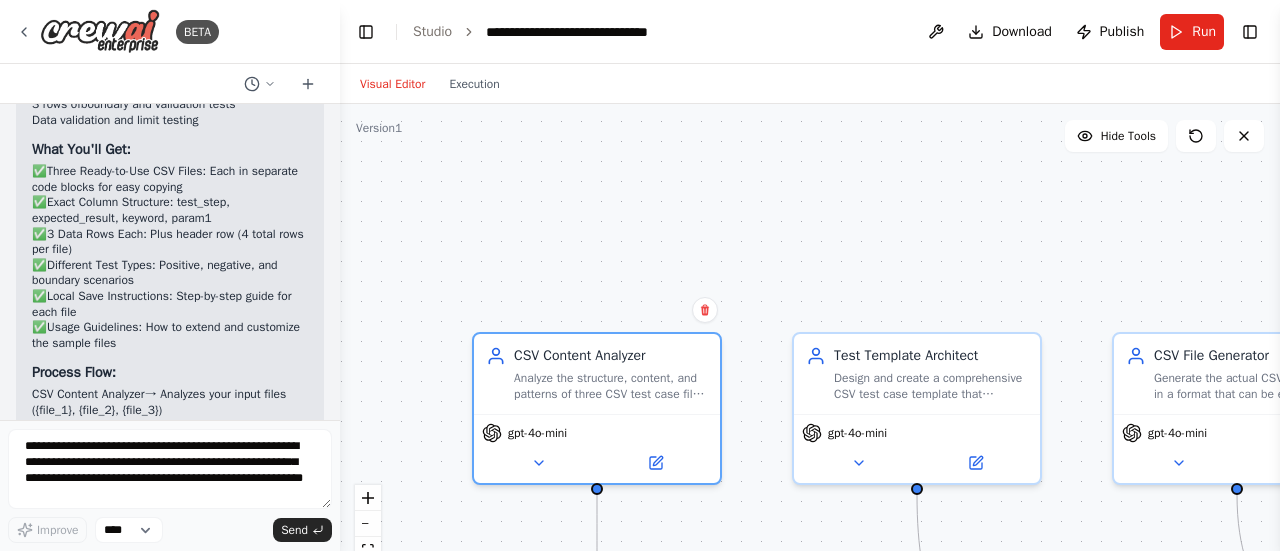 click on ".deletable-edge-delete-btn {
width: 20px;
height: 20px;
border: 0px solid #ffffff;
color: #6b7280;
background-color: #f8fafc;
cursor: pointer;
border-radius: 50%;
font-size: 12px;
padding: 3px;
display: flex;
align-items: center;
justify-content: center;
transition: all 0.2s cubic-bezier(0.4, 0, 0.2, 1);
box-shadow: 0 2px 4px rgba(0, 0, 0, 0.1);
}
.deletable-edge-delete-btn:hover {
background-color: #ef4444;
color: #ffffff;
border-color: #dc2626;
transform: scale(1.1);
box-shadow: 0 4px 12px rgba(239, 68, 68, 0.4);
}
.deletable-edge-delete-btn:active {
transform: scale(0.95);
box-shadow: 0 2px 4px rgba(239, 68, 68, 0.3);
}
CSV Content Analyzer gpt-4o-mini Test Template Architect gpt-4o-mini" at bounding box center (810, 354) 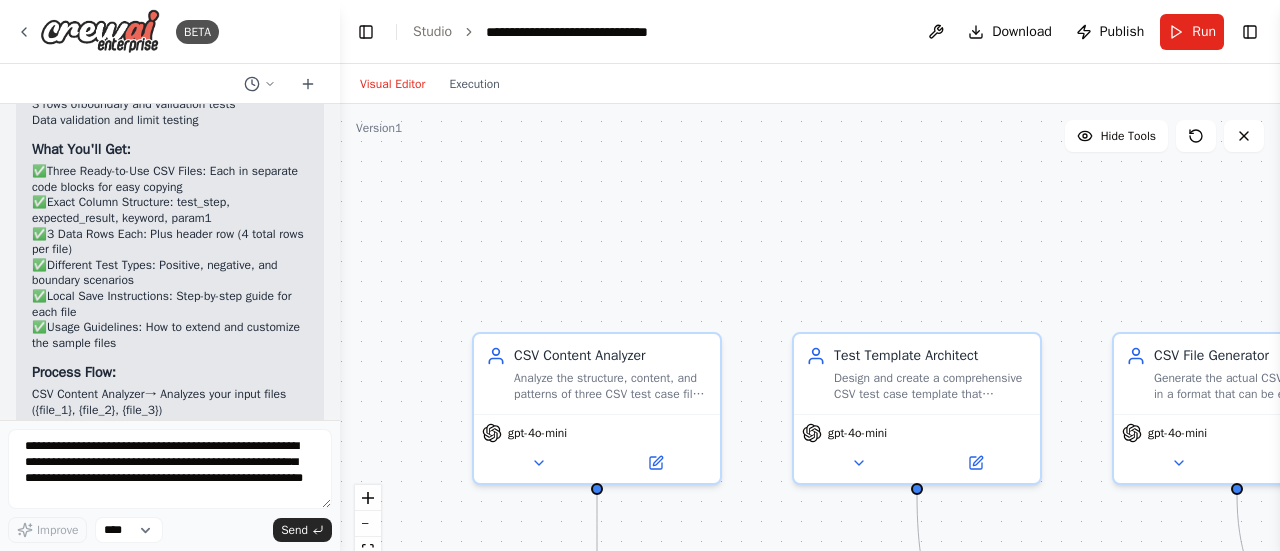 click on ".deletable-edge-delete-btn {
width: 20px;
height: 20px;
border: 0px solid #ffffff;
color: #6b7280;
background-color: #f8fafc;
cursor: pointer;
border-radius: 50%;
font-size: 12px;
padding: 3px;
display: flex;
align-items: center;
justify-content: center;
transition: all 0.2s cubic-bezier(0.4, 0, 0.2, 1);
box-shadow: 0 2px 4px rgba(0, 0, 0, 0.1);
}
.deletable-edge-delete-btn:hover {
background-color: #ef4444;
color: #ffffff;
border-color: #dc2626;
transform: scale(1.1);
box-shadow: 0 4px 12px rgba(239, 68, 68, 0.4);
}
.deletable-edge-delete-btn:active {
transform: scale(0.95);
box-shadow: 0 2px 4px rgba(239, 68, 68, 0.3);
}
CSV Content Analyzer gpt-4o-mini Test Template Architect gpt-4o-mini" at bounding box center [810, 354] 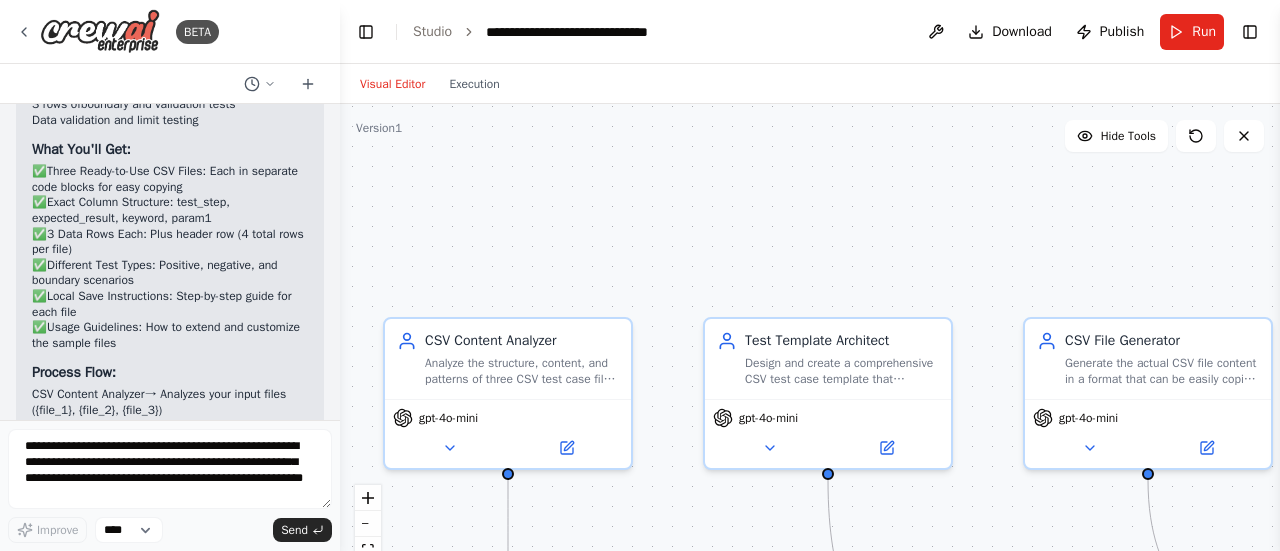 drag, startPoint x: 603, startPoint y: 221, endPoint x: 514, endPoint y: 206, distance: 90.255196 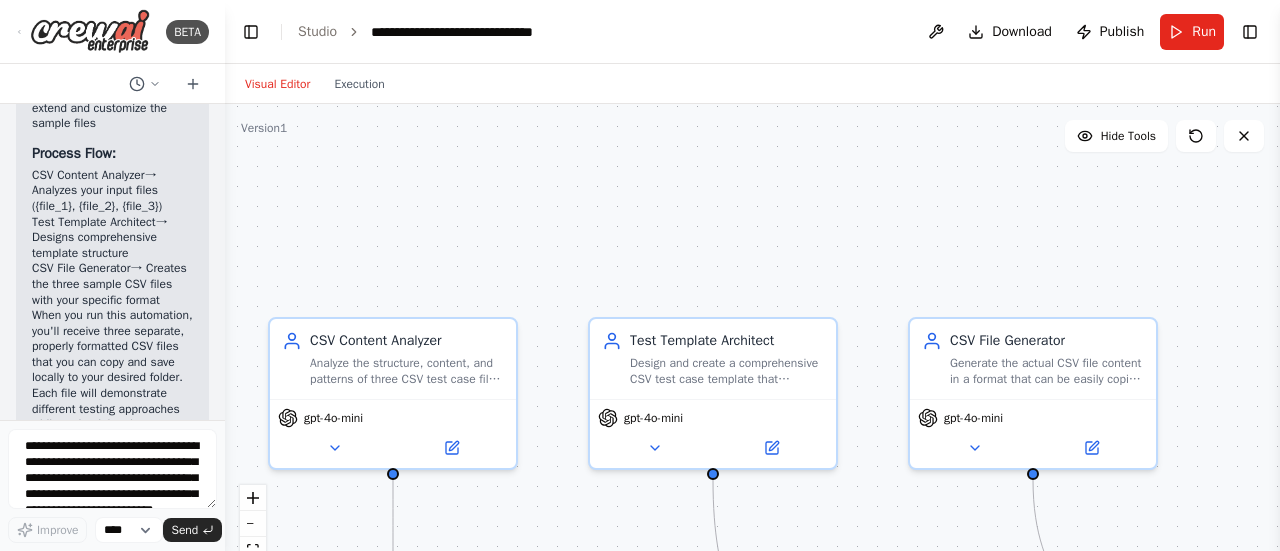 scroll, scrollTop: 12002, scrollLeft: 0, axis: vertical 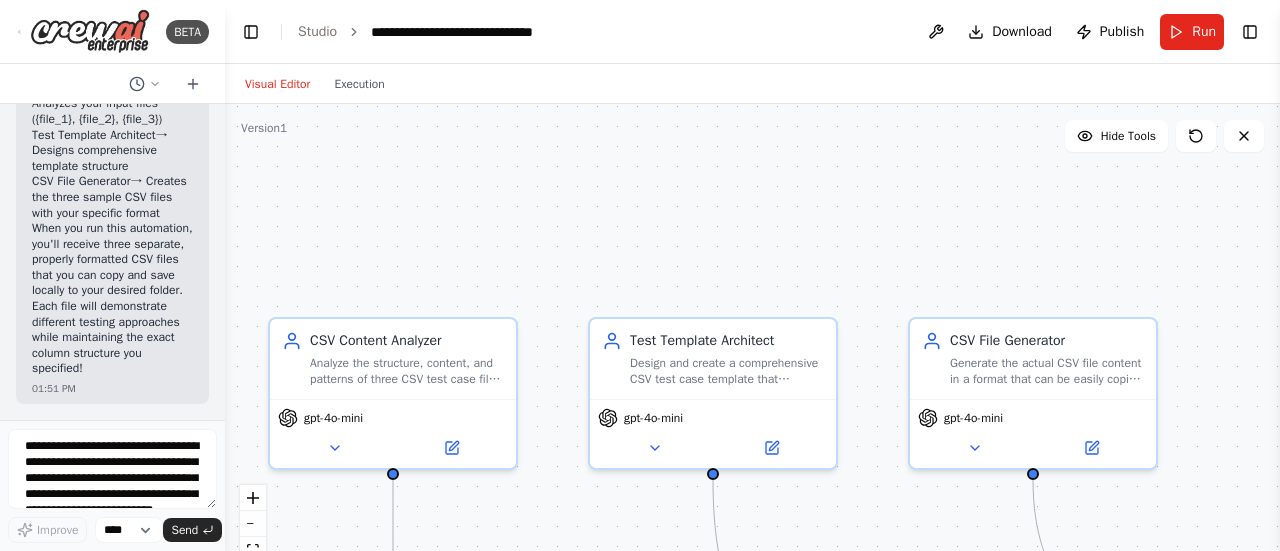 drag, startPoint x: 339, startPoint y: 231, endPoint x: 225, endPoint y: 235, distance: 114.07015 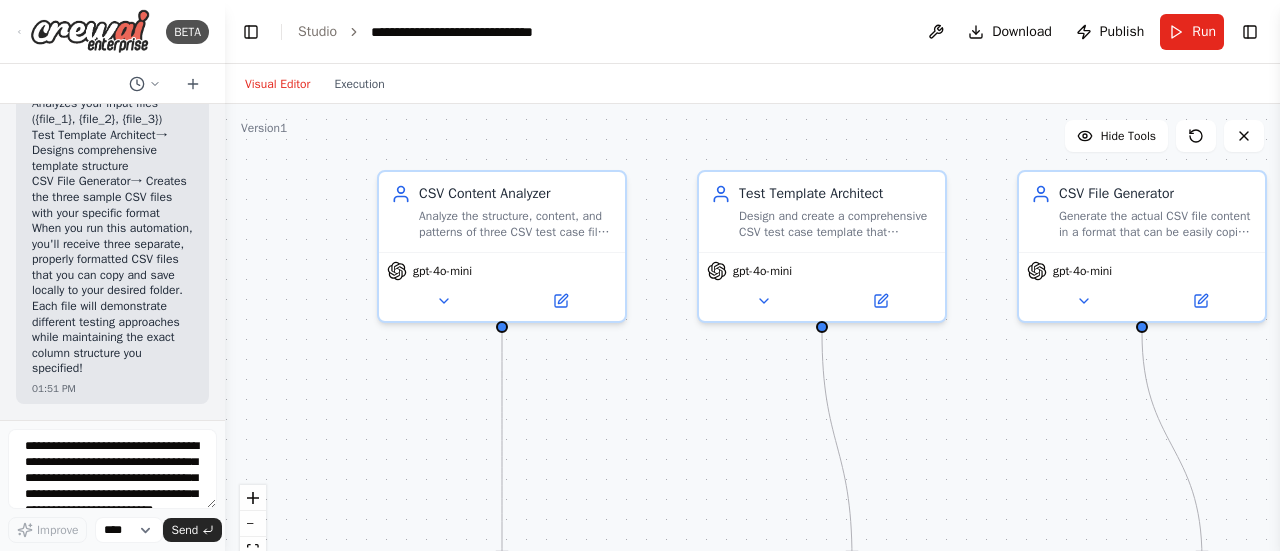 drag, startPoint x: 413, startPoint y: 224, endPoint x: 522, endPoint y: 77, distance: 183.00273 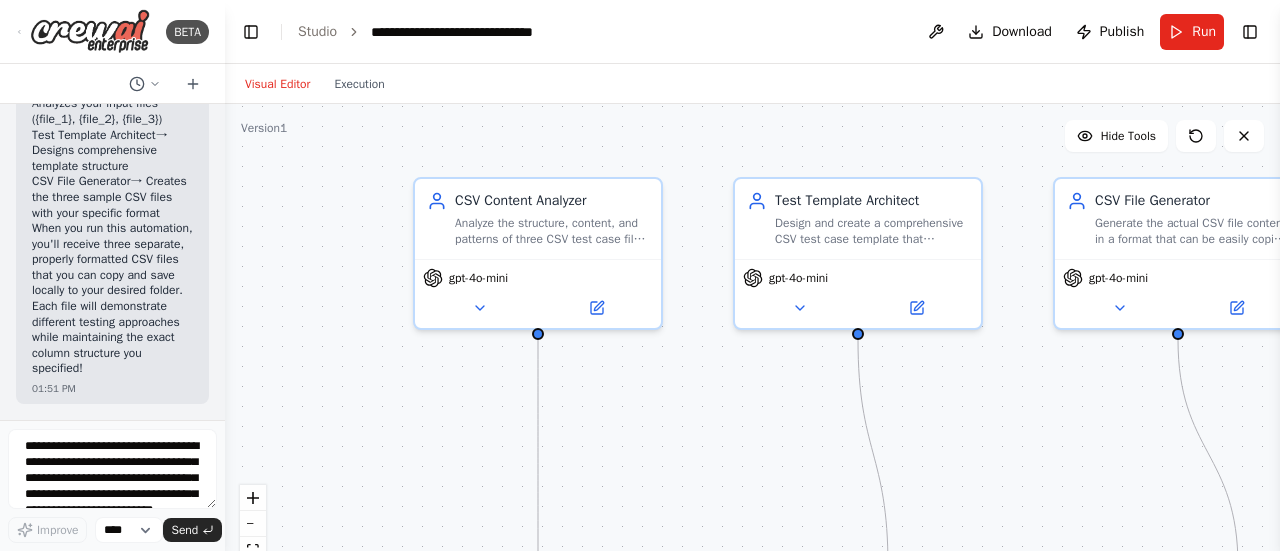 drag, startPoint x: 604, startPoint y: 402, endPoint x: 640, endPoint y: 409, distance: 36.67424 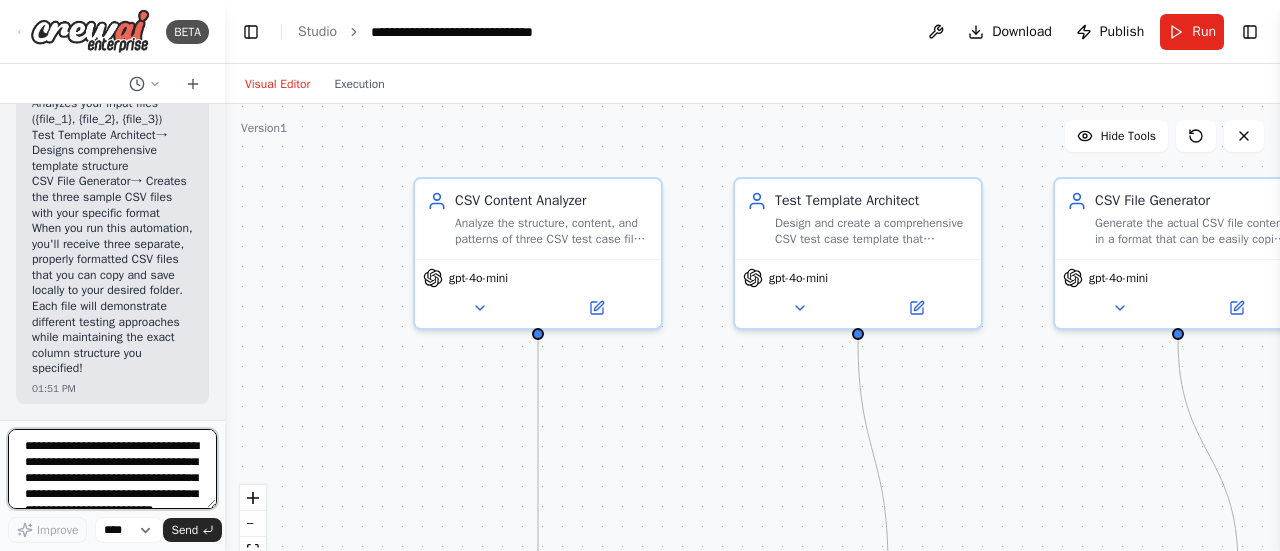 click on "**********" at bounding box center [112, 469] 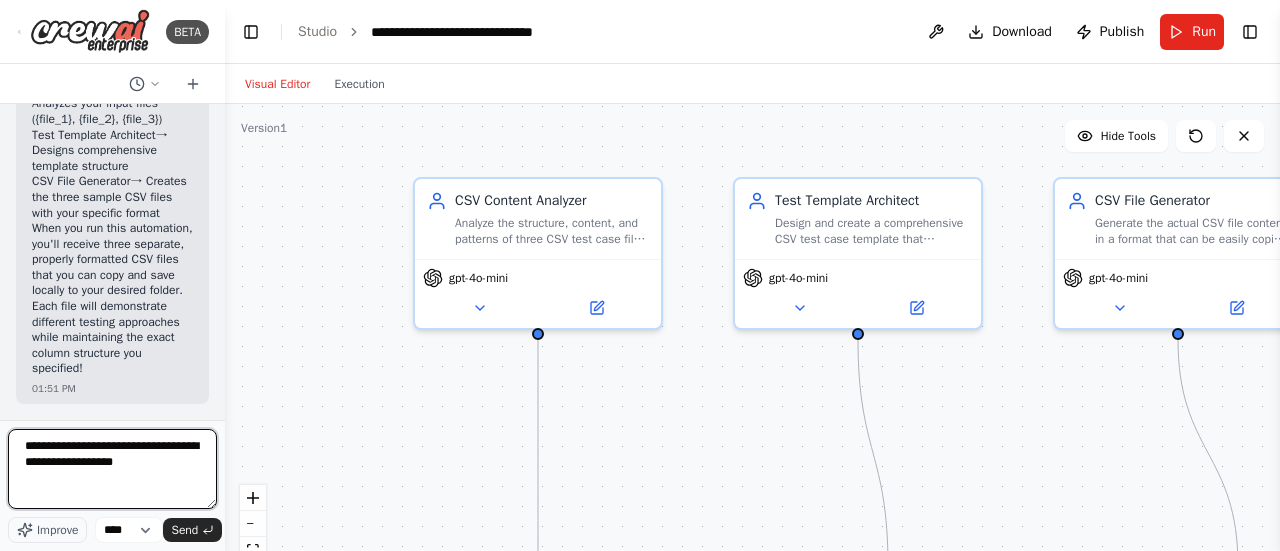 click on "**********" at bounding box center (112, 469) 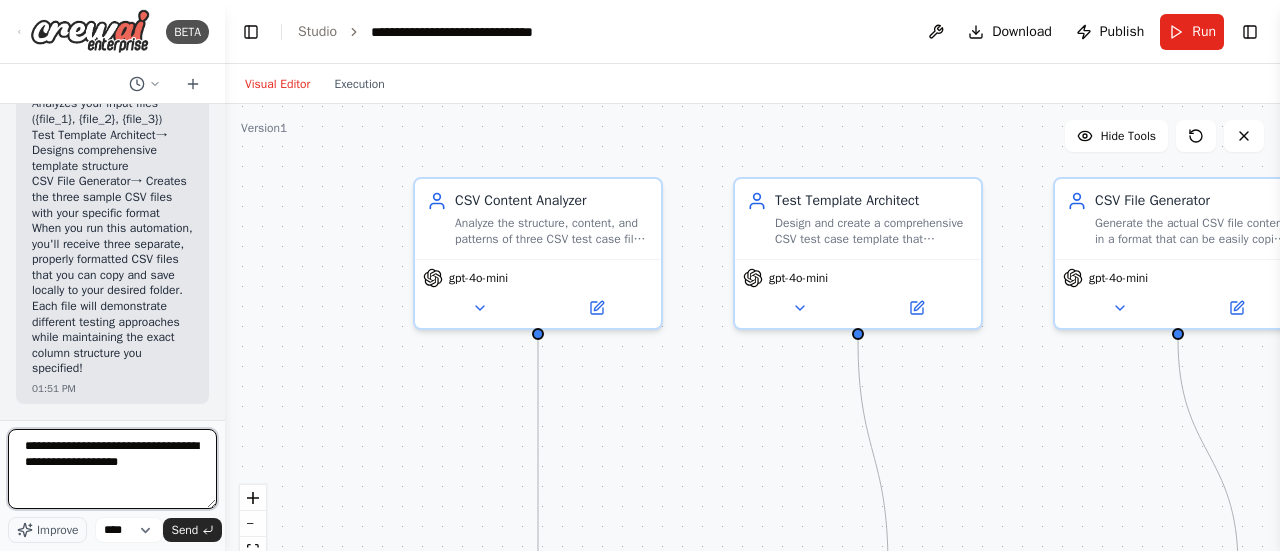 click on "**********" at bounding box center (112, 469) 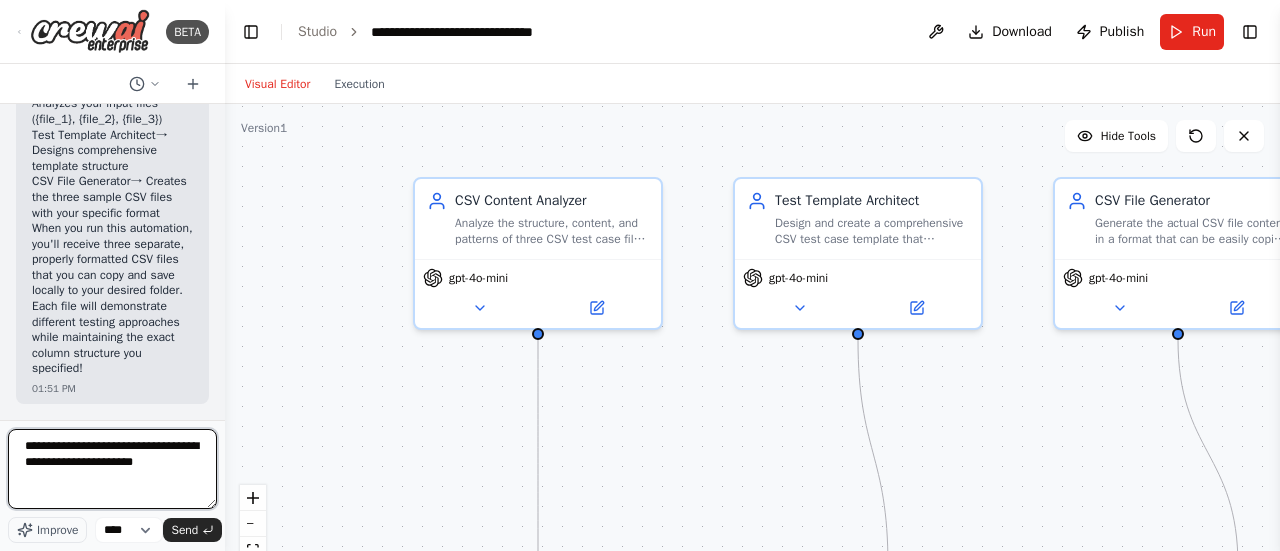 click on "**********" at bounding box center [112, 469] 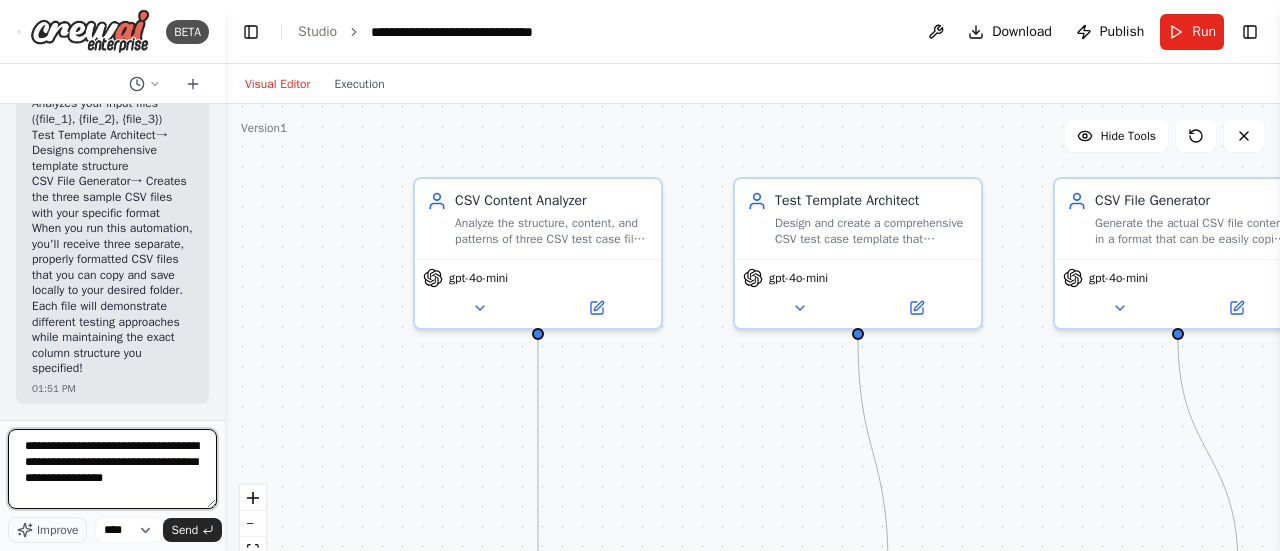 type on "**********" 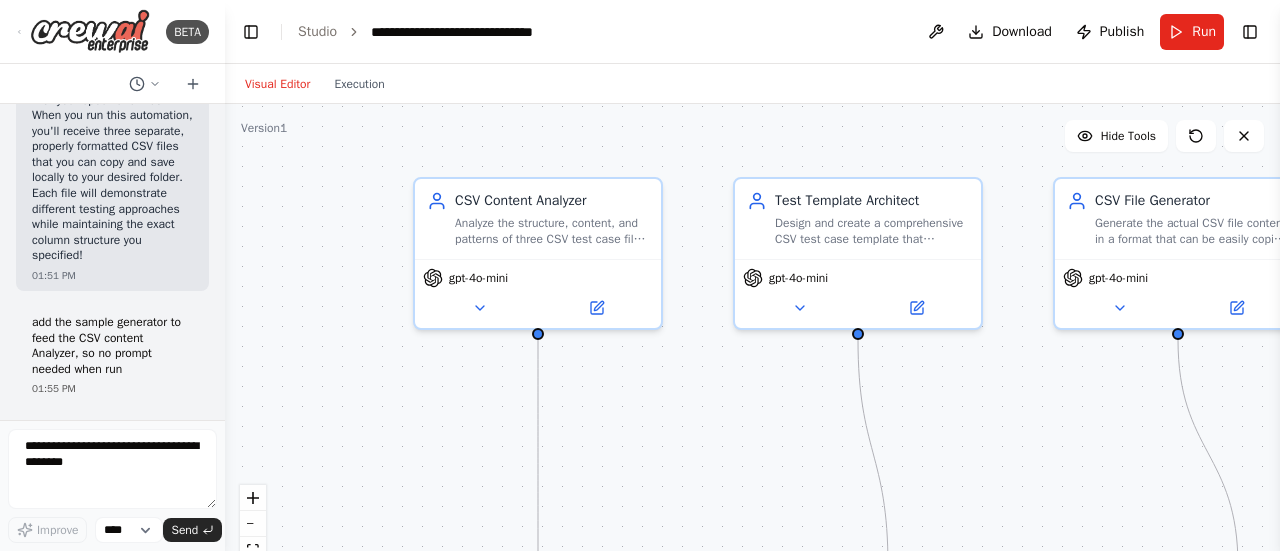 scroll, scrollTop: 12928, scrollLeft: 0, axis: vertical 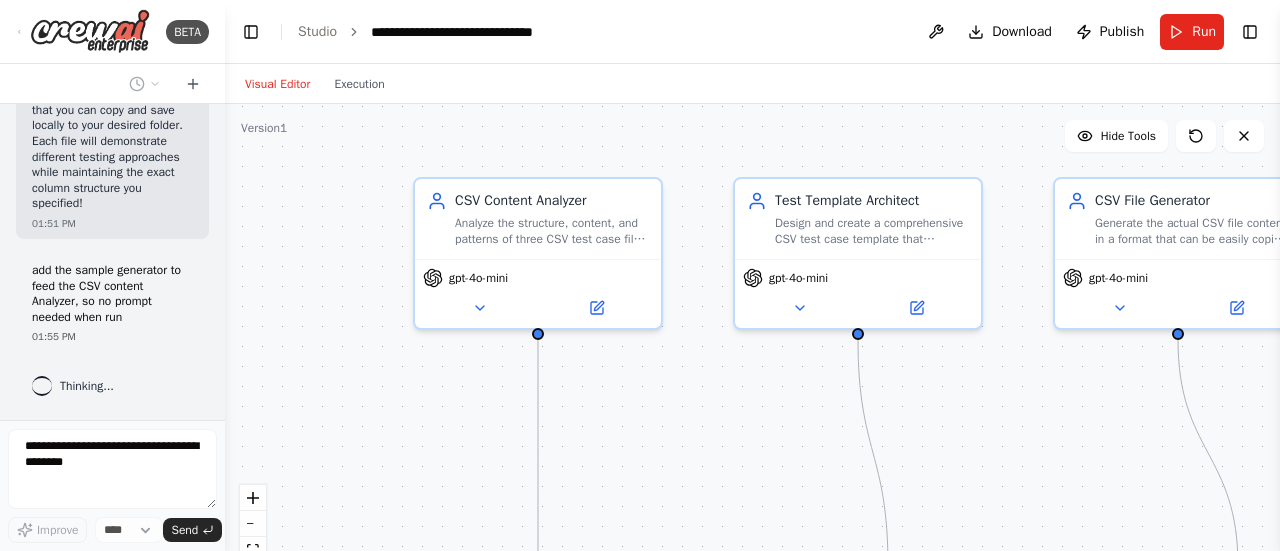 click on ".deletable-edge-delete-btn {
width: 20px;
height: 20px;
border: 0px solid #ffffff;
color: #6b7280;
background-color: #f8fafc;
cursor: pointer;
border-radius: 50%;
font-size: 12px;
padding: 3px;
display: flex;
align-items: center;
justify-content: center;
transition: all 0.2s cubic-bezier(0.4, 0, 0.2, 1);
box-shadow: 0 2px 4px rgba(0, 0, 0, 0.1);
}
.deletable-edge-delete-btn:hover {
background-color: #ef4444;
color: #ffffff;
border-color: #dc2626;
transform: scale(1.1);
box-shadow: 0 4px 12px rgba(239, 68, 68, 0.4);
}
.deletable-edge-delete-btn:active {
transform: scale(0.95);
box-shadow: 0 2px 4px rgba(239, 68, 68, 0.3);
}
CSV Content Analyzer gpt-4o-mini Test Template Architect gpt-4o-mini" at bounding box center (752, 354) 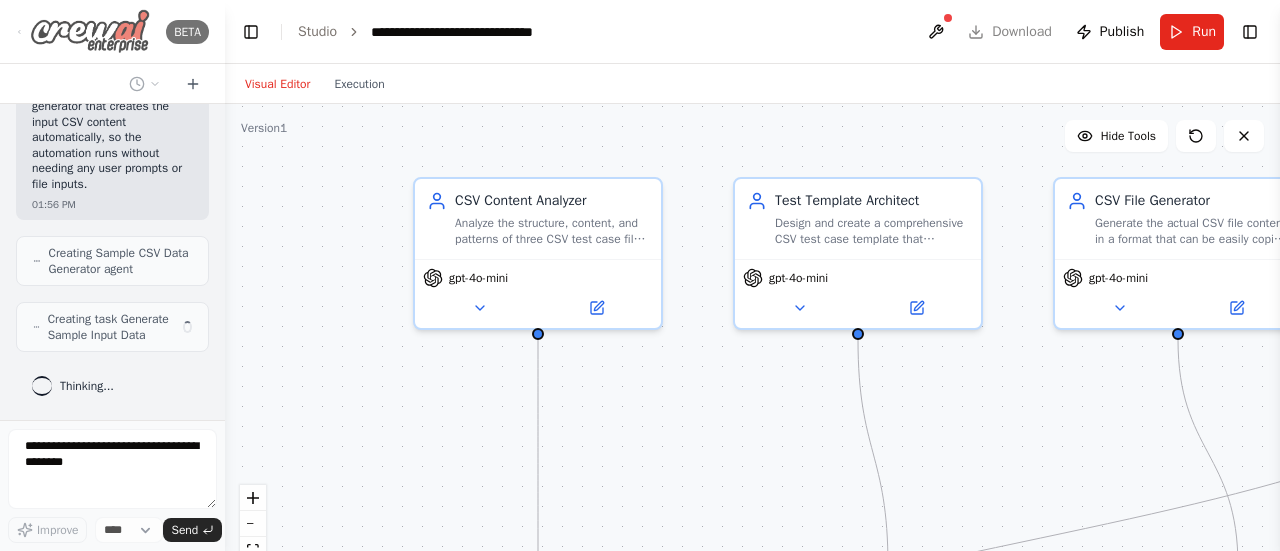 scroll, scrollTop: 13255, scrollLeft: 0, axis: vertical 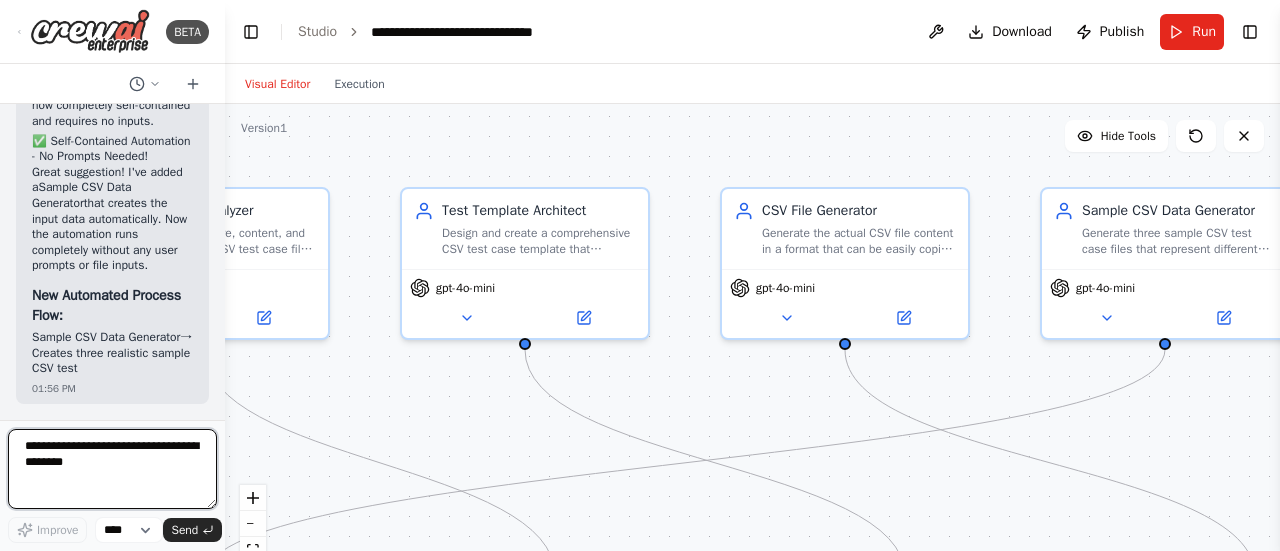 drag, startPoint x: 695, startPoint y: 331, endPoint x: 362, endPoint y: 341, distance: 333.15012 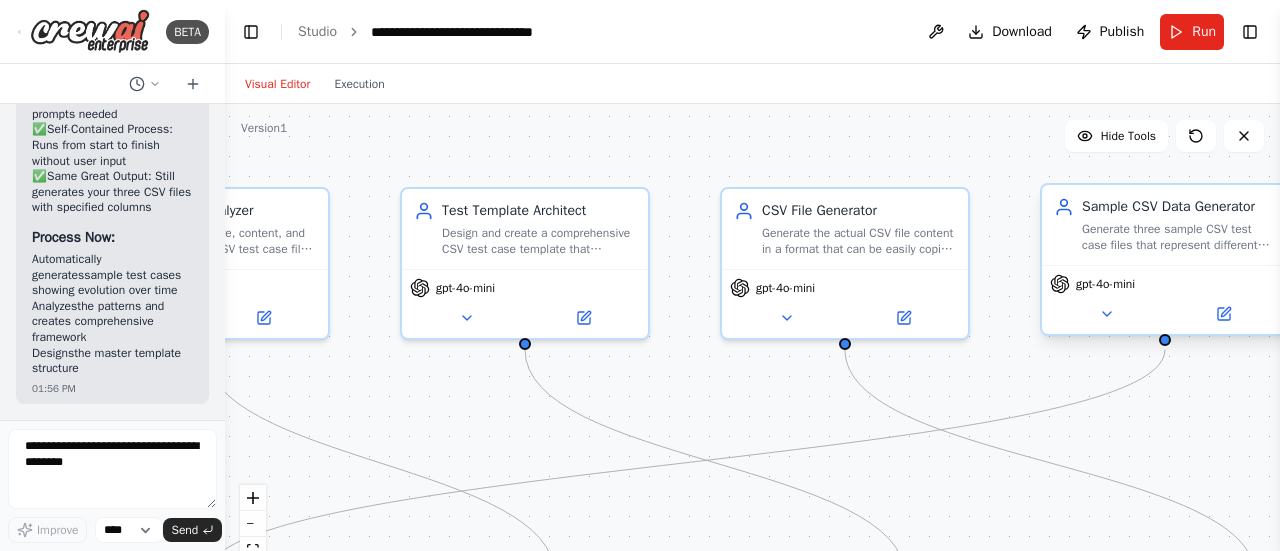 click on "Generate three sample CSV test case files that represent different time periods and testing scenarios. Create realistic test case data that demonstrates various testing approaches, data patterns, and edge cases that would typically be found in actual test case files over time." at bounding box center (1179, 237) 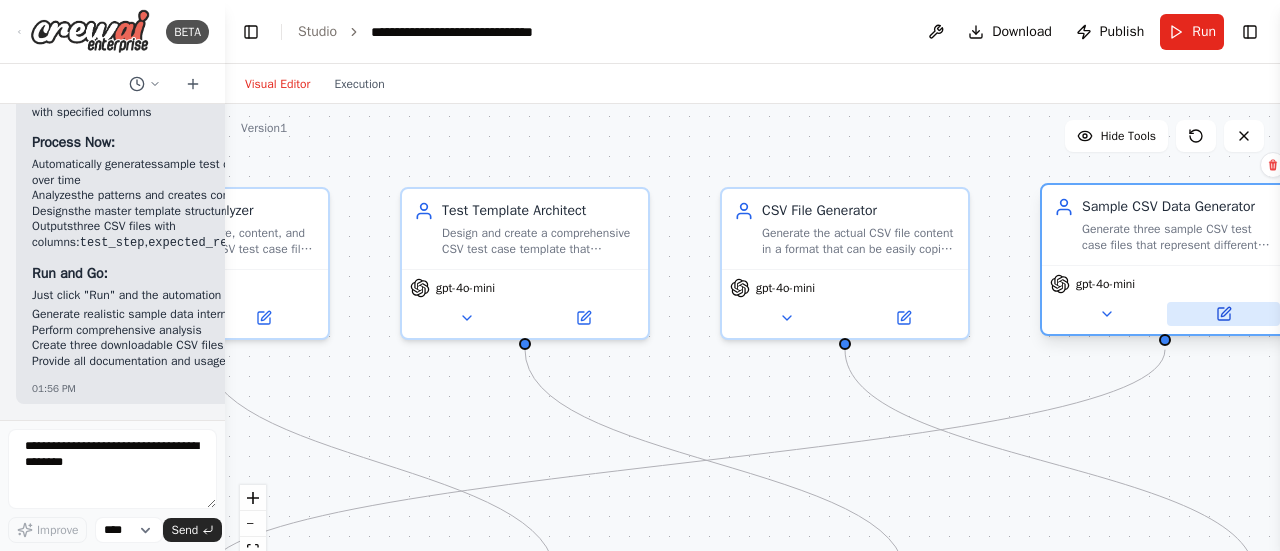 click at bounding box center [1223, 314] 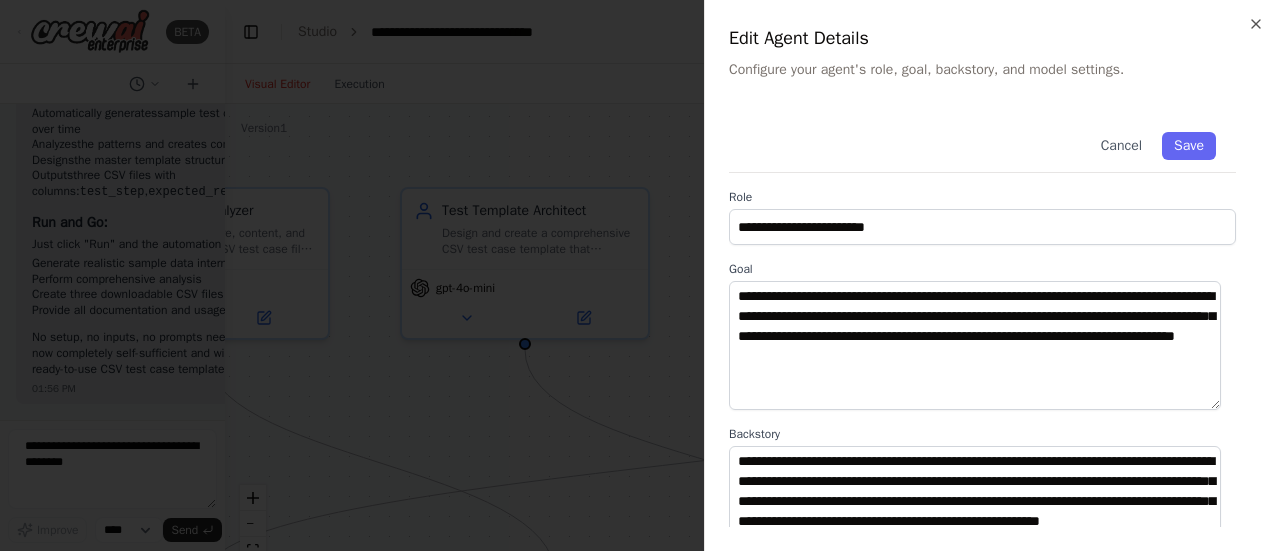 scroll, scrollTop: 15278, scrollLeft: 0, axis: vertical 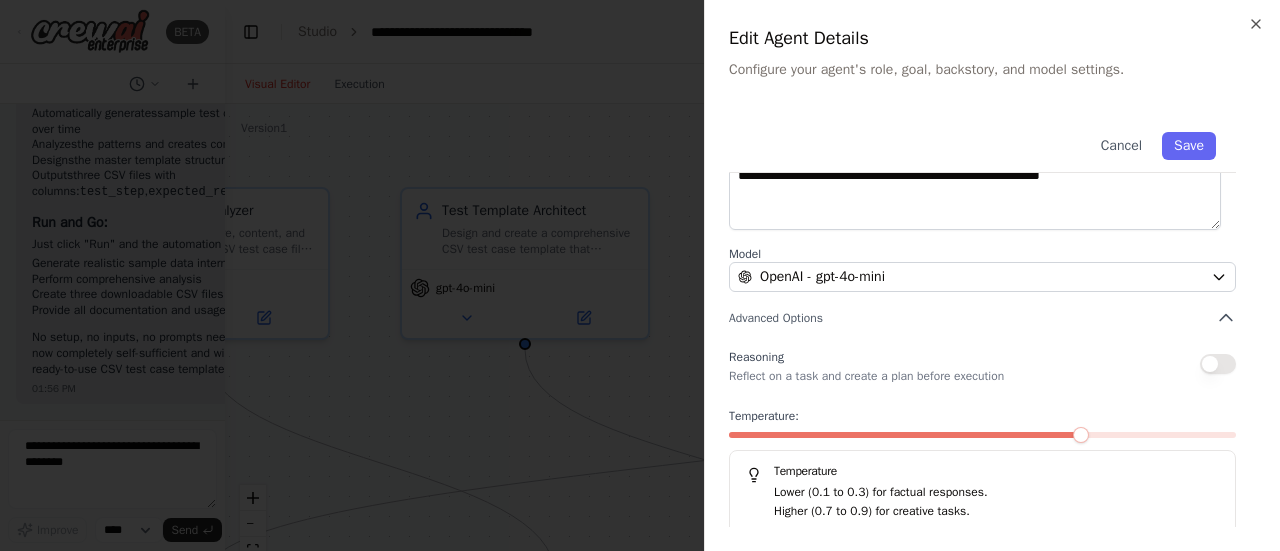 click at bounding box center (640, 275) 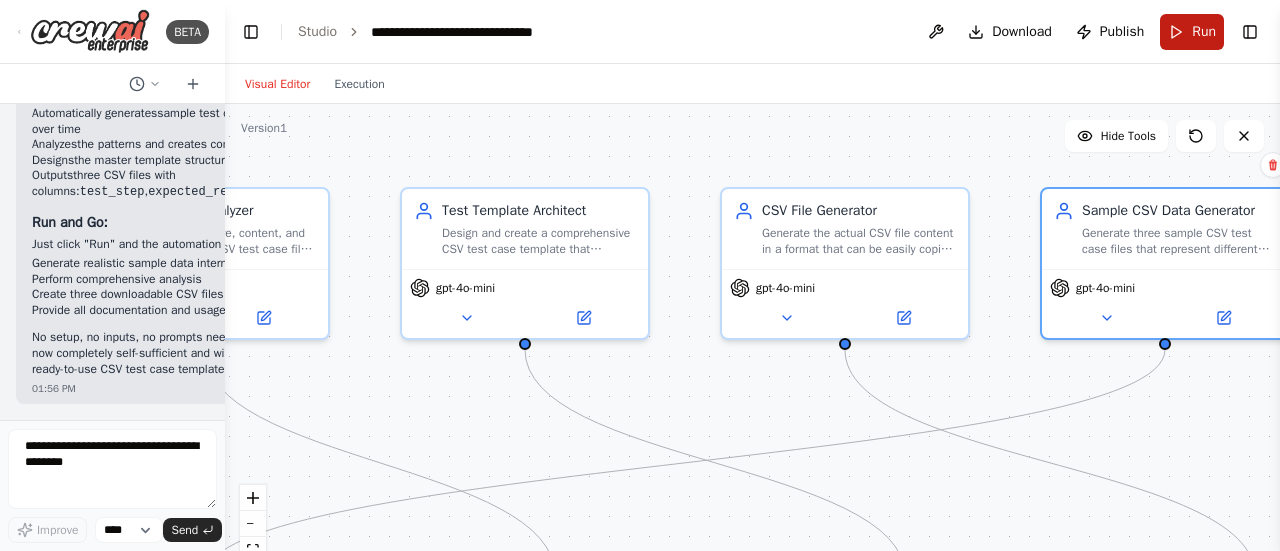 click on "Run" at bounding box center (1192, 32) 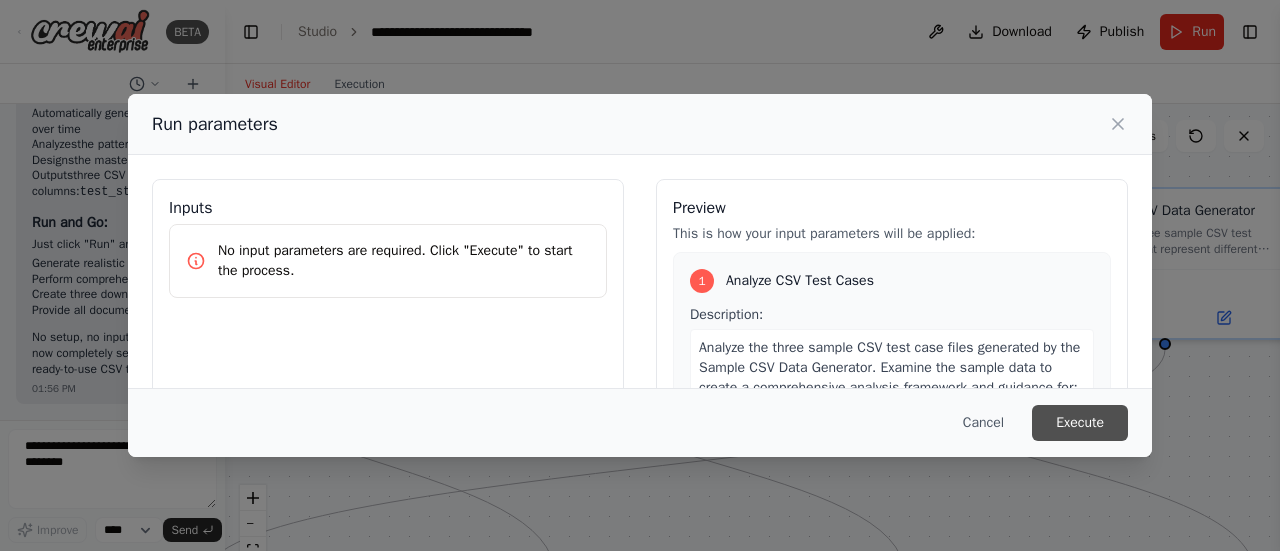 click on "Execute" at bounding box center [1080, 423] 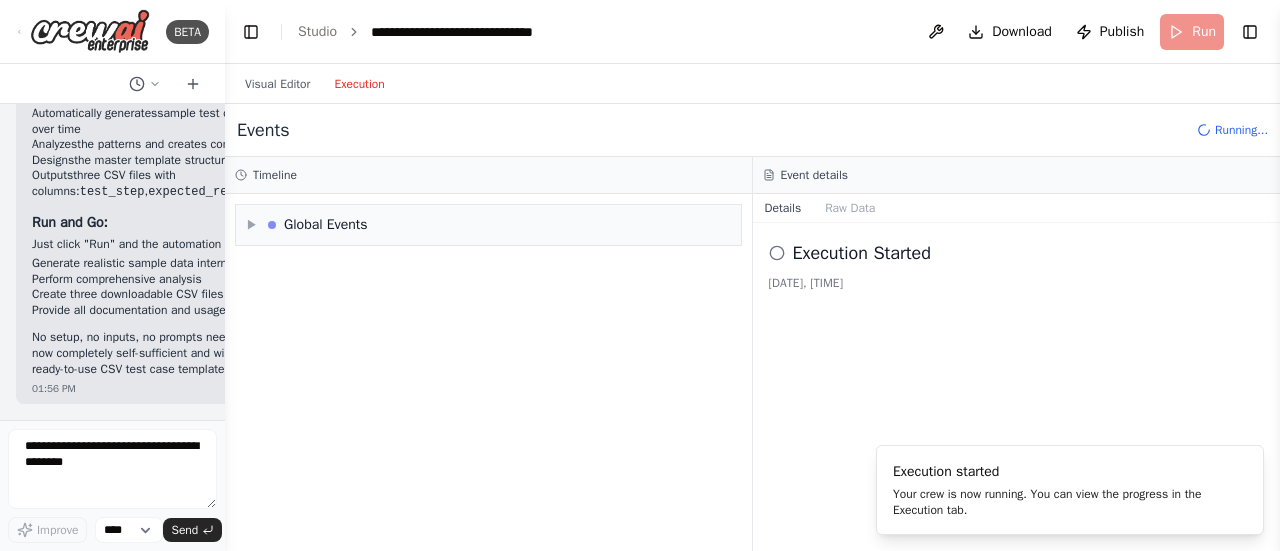 click on "Execution" at bounding box center (359, 84) 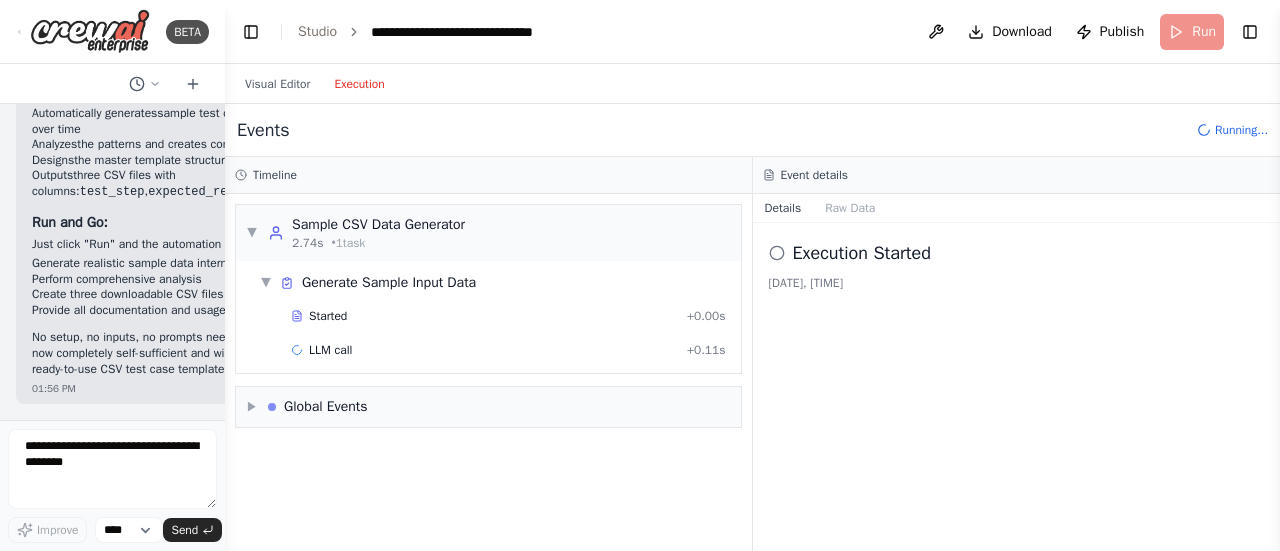 click on "Visual Editor Execution" at bounding box center [752, 84] 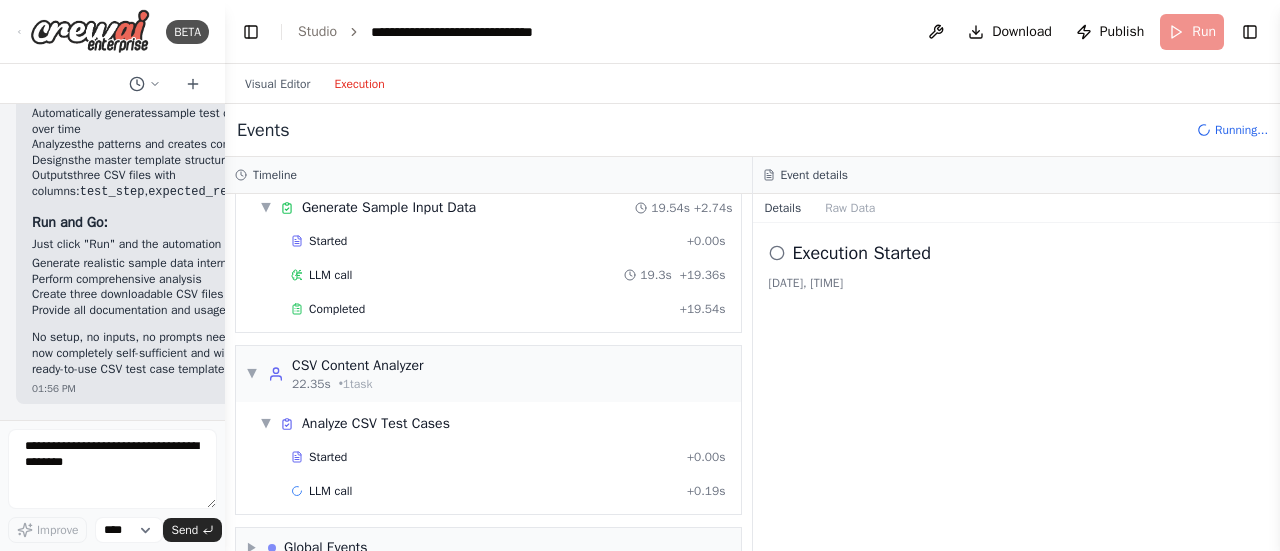 scroll, scrollTop: 108, scrollLeft: 0, axis: vertical 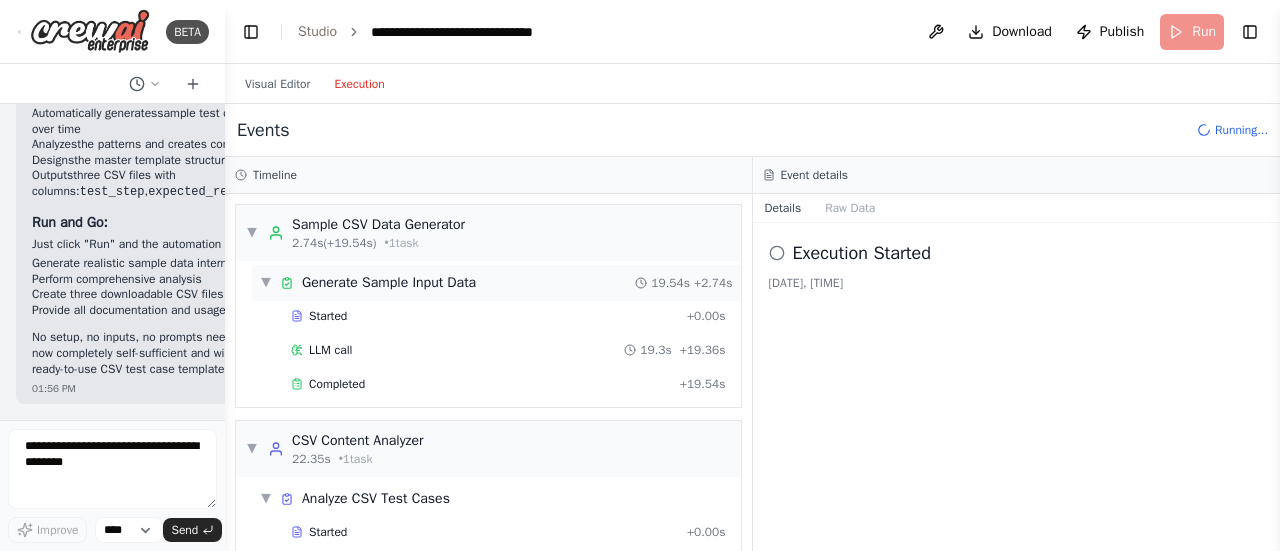 click on "▼ Generate Sample Input Data 19.54s + 2.74s" at bounding box center (496, 283) 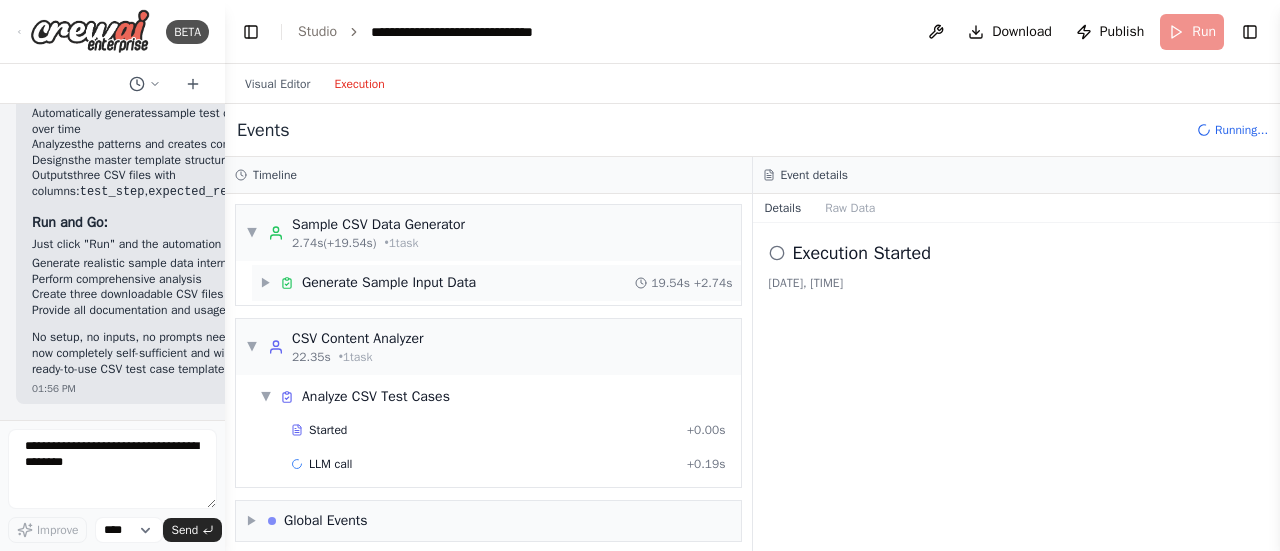 click on "▶ Generate Sample Input Data 19.54s + 2.74s" at bounding box center [496, 283] 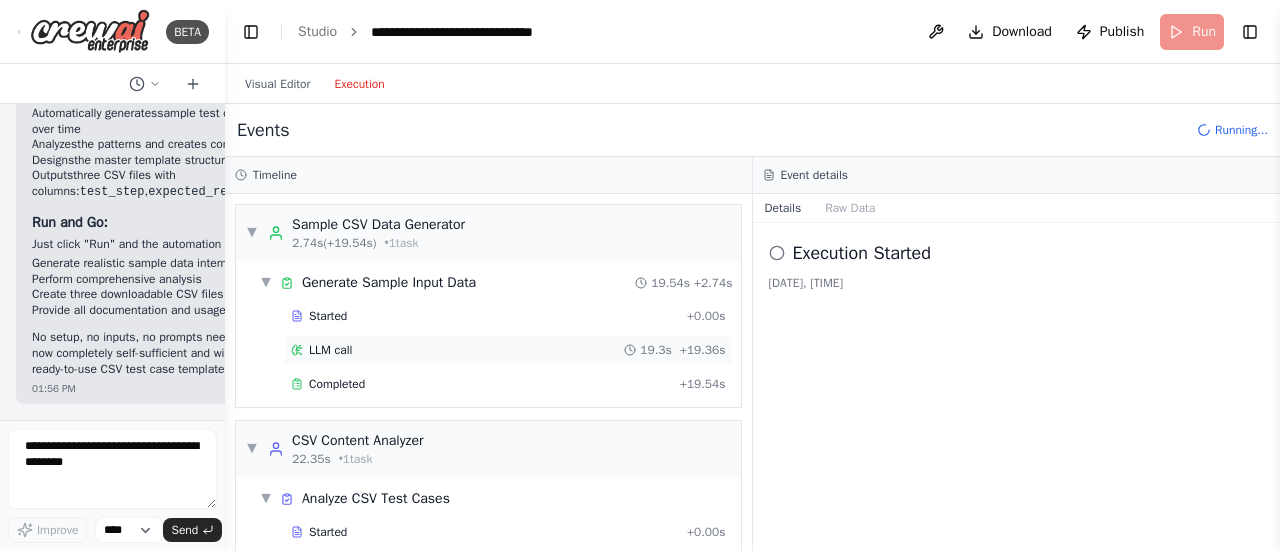 click on "LLM call [DURATION] + [DURATION]" at bounding box center (508, 350) 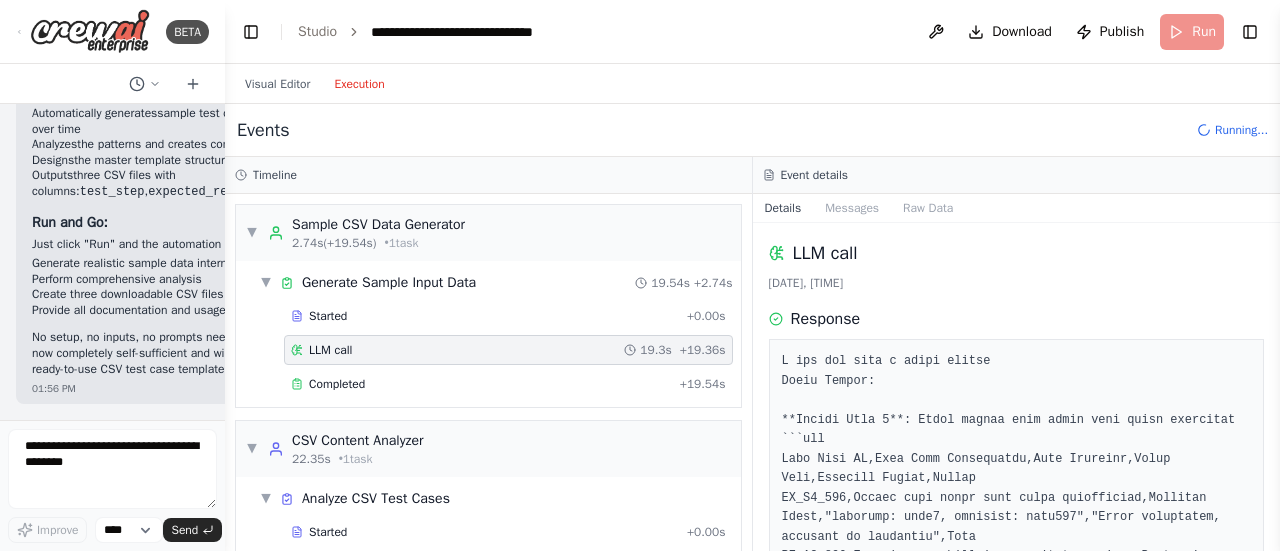 drag, startPoint x: 1274, startPoint y: 268, endPoint x: 1270, endPoint y: 279, distance: 11.7046995 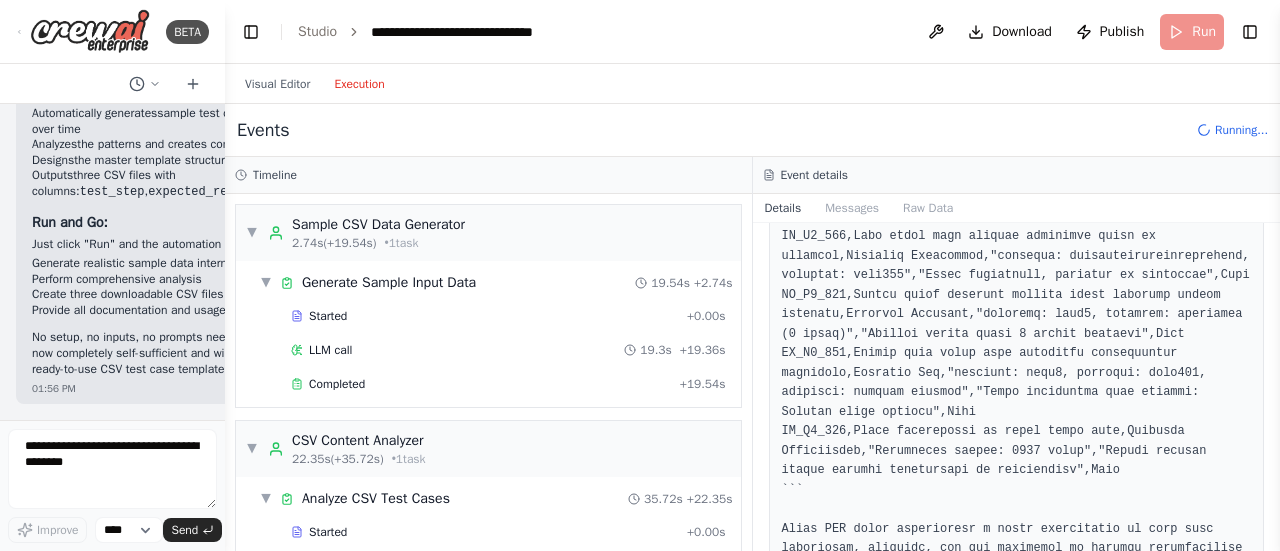 scroll, scrollTop: 1604, scrollLeft: 0, axis: vertical 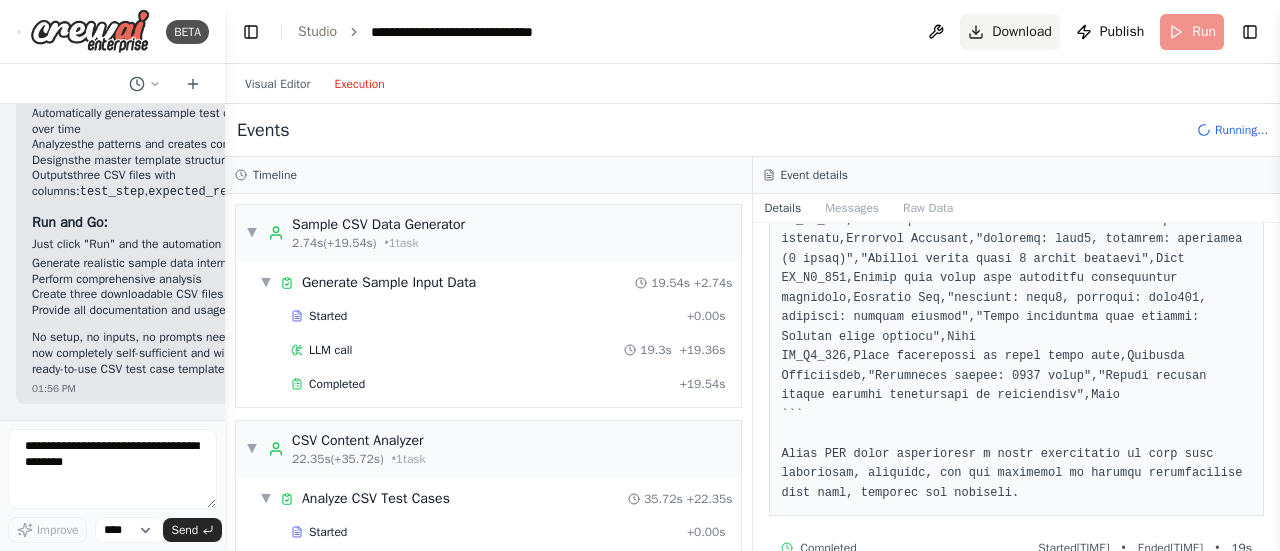 click on "Download" at bounding box center (1010, 32) 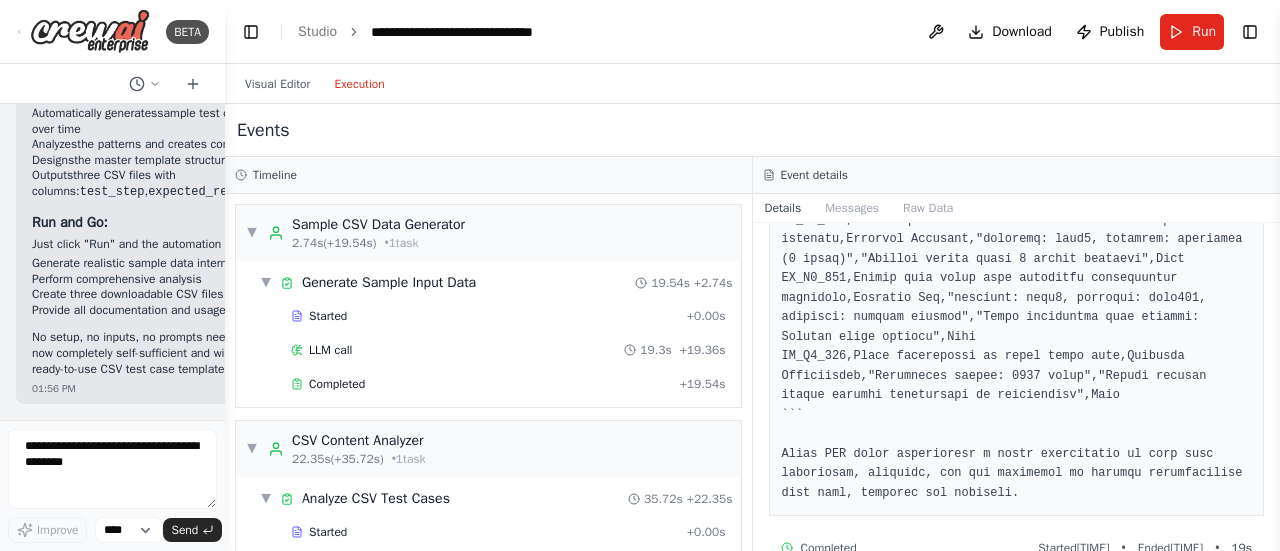 click on "Visual Editor Execution" at bounding box center (752, 84) 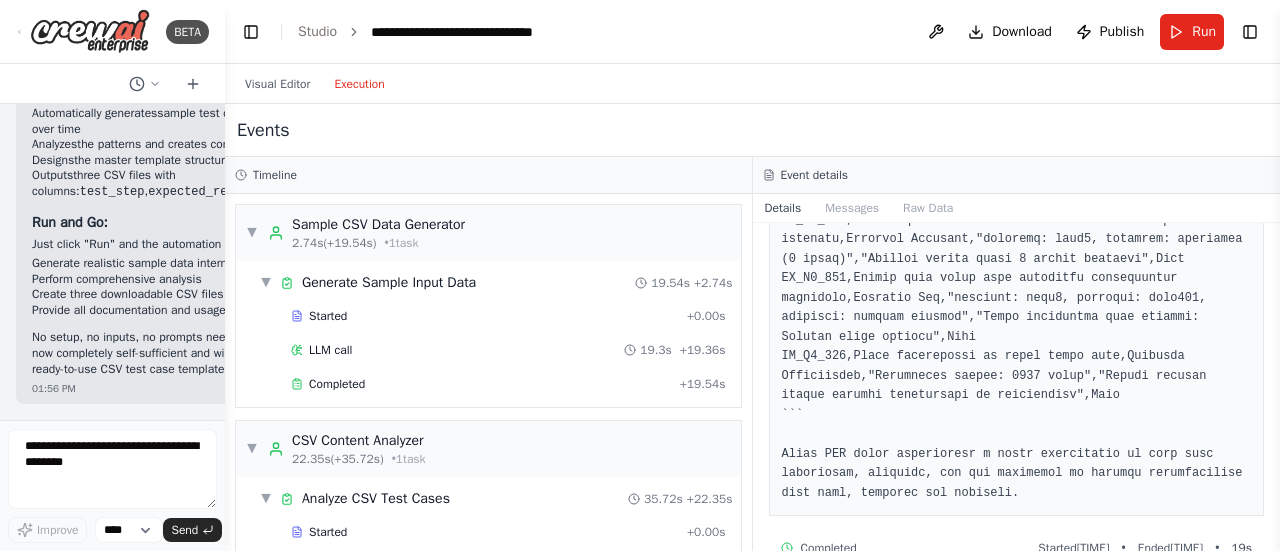 drag, startPoint x: 1274, startPoint y: 497, endPoint x: 1284, endPoint y: 431, distance: 66.75328 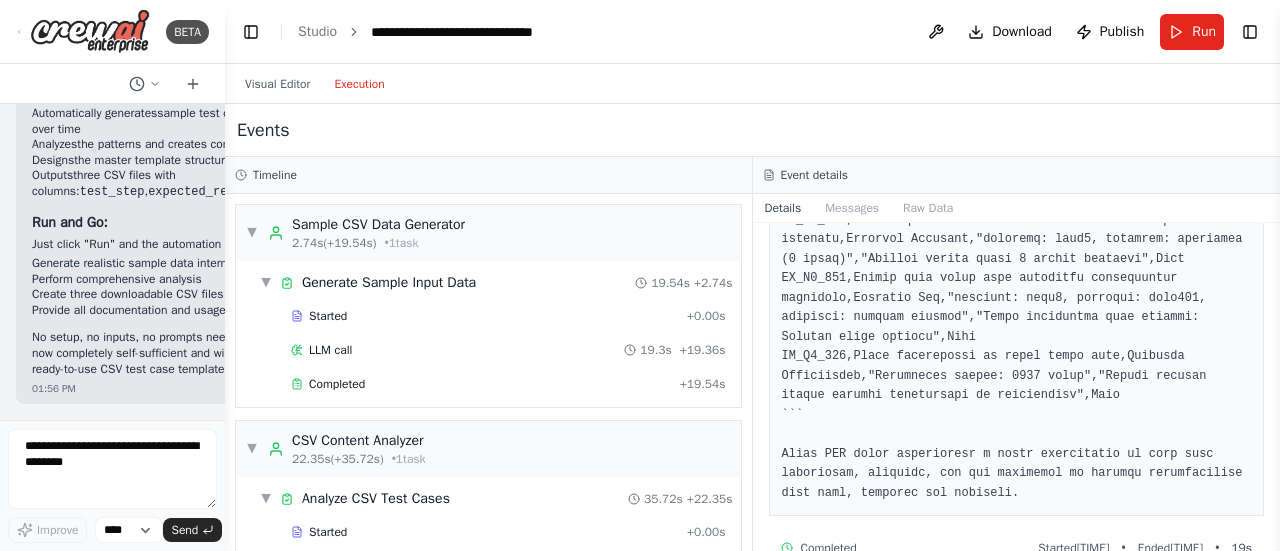 click on "BETA Take three .csv files as input, understand the content. Those are test cases for three different times. Base on those three files, create a .csv output as a test case template for future use. The test case template should include all situations so that it's thorough. [TIME] ▶ Thought process I'll help you create an automation that takes three CSV test case files, analyzes their content, and generates a comprehensive test case template. Let me first check what tools are available for file processing and data analysis. [TIME] Getting the list of ready-to-use tools Let me search for file handling and data processing tools: [TIME] Searching tool CSV file read write Searching tool file read directory Searching tool FileReadTool Searching tool code tool python Searching tool CodeInterpreterTool Let me check if there's a code interpreter or similar tool available: [TIME] CSVSearchTool
Let me create the automation: [TIME] Creating Test Case Template Designer agent [TIME] [TIME]" at bounding box center [640, 275] 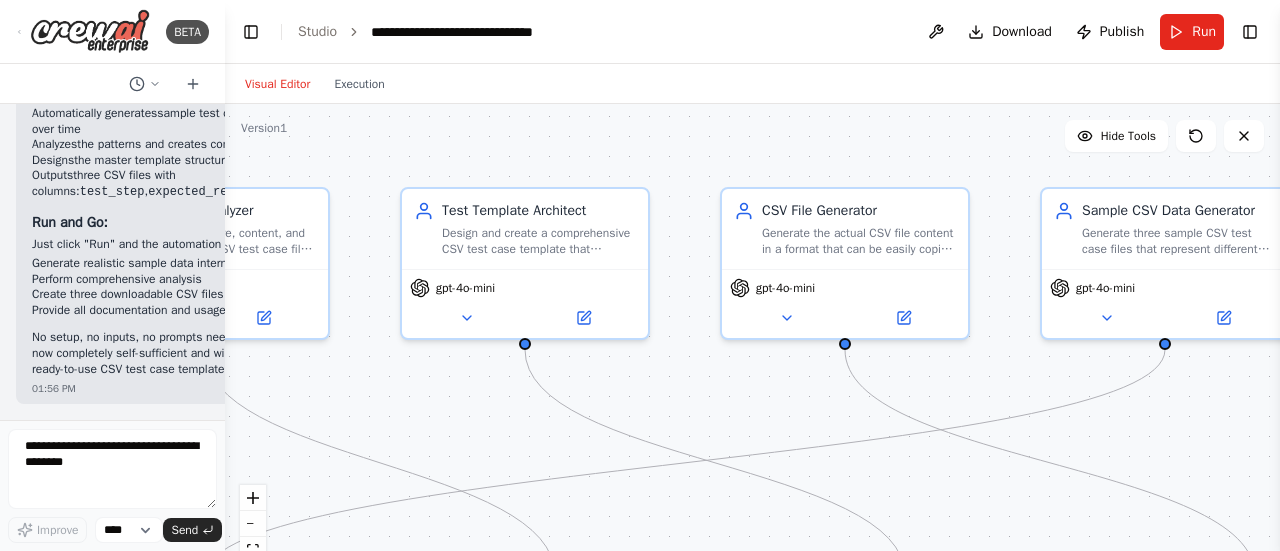 click on "Visual Editor" at bounding box center [277, 84] 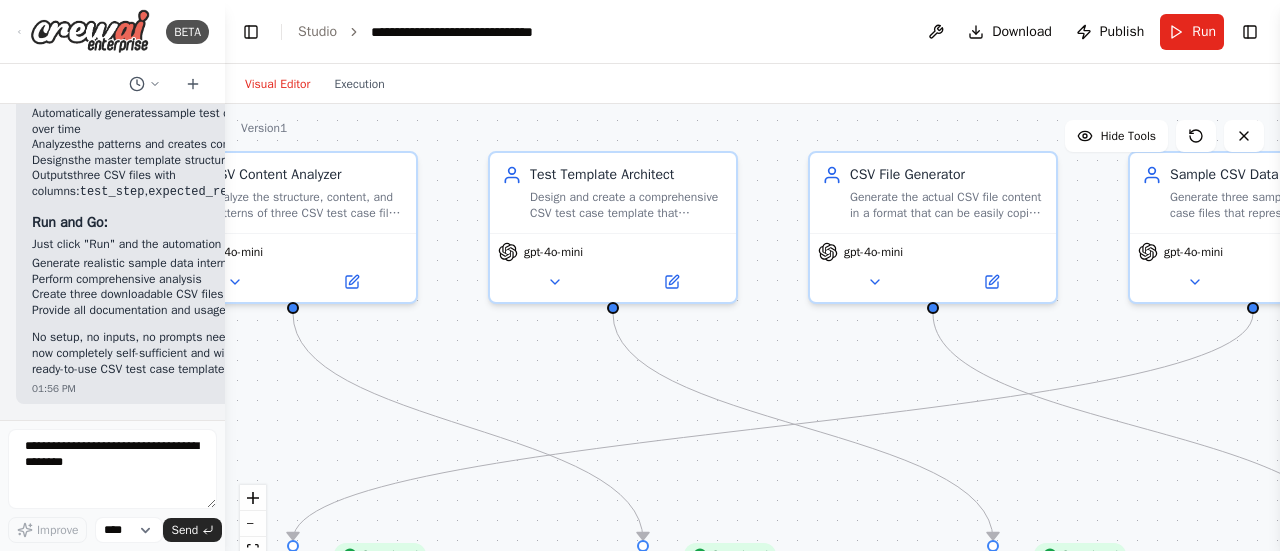 drag, startPoint x: 740, startPoint y: 389, endPoint x: 828, endPoint y: 353, distance: 95.07891 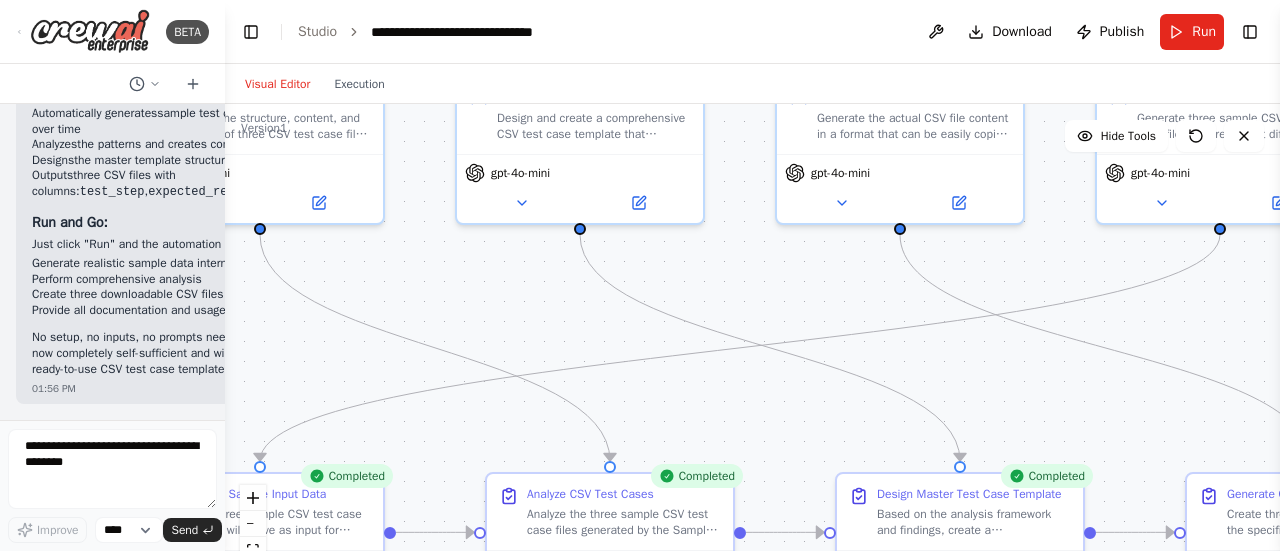 drag, startPoint x: 1197, startPoint y: 387, endPoint x: 1162, endPoint y: 309, distance: 85.49269 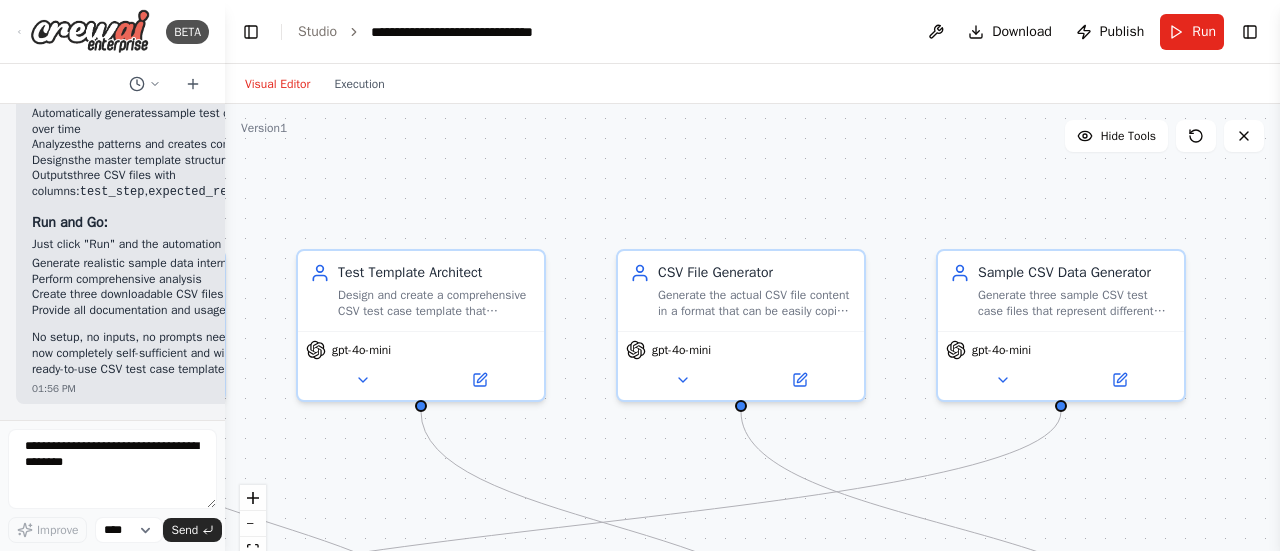 drag, startPoint x: 1172, startPoint y: 252, endPoint x: 1015, endPoint y: 428, distance: 235.84953 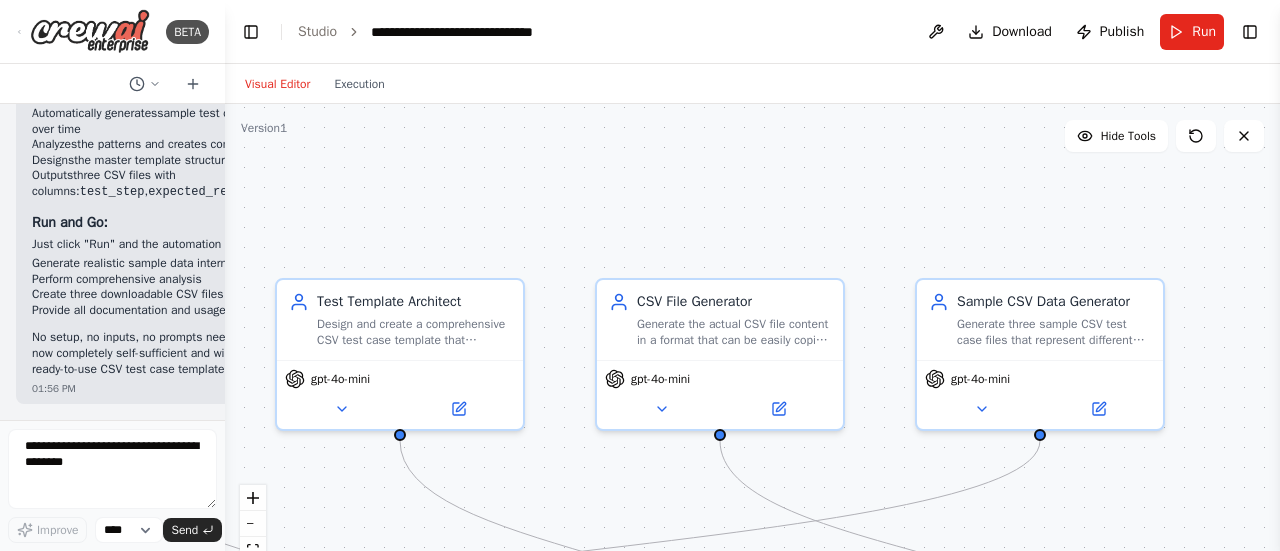 drag, startPoint x: 1166, startPoint y: 230, endPoint x: 1145, endPoint y: 259, distance: 35.805027 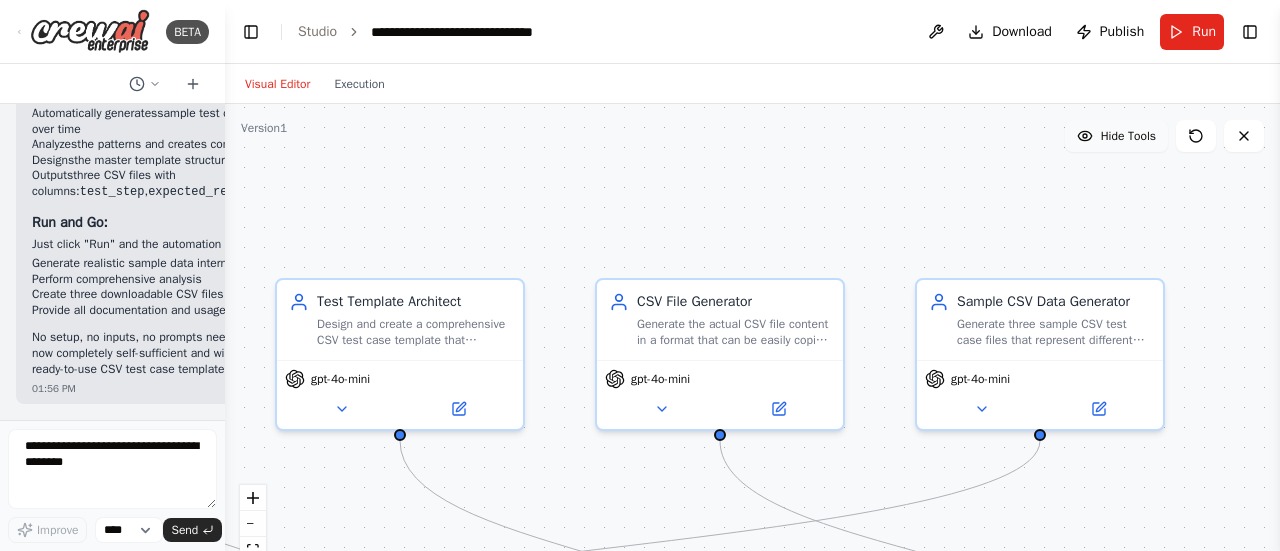 click on "Hide Tools" at bounding box center (1128, 136) 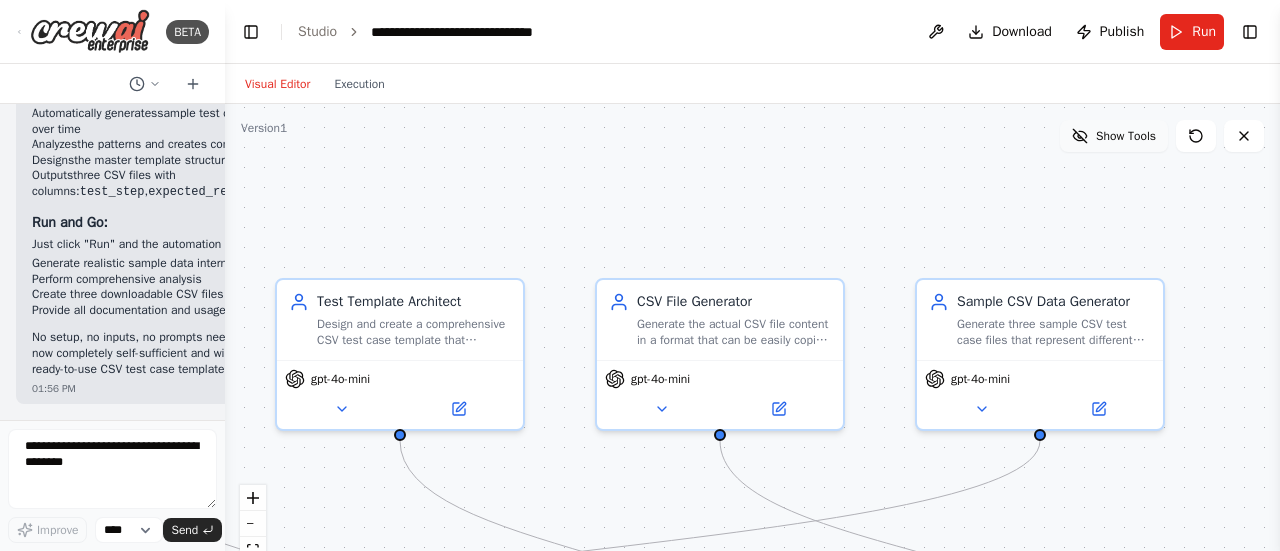 click on "Show Tools" at bounding box center [1126, 136] 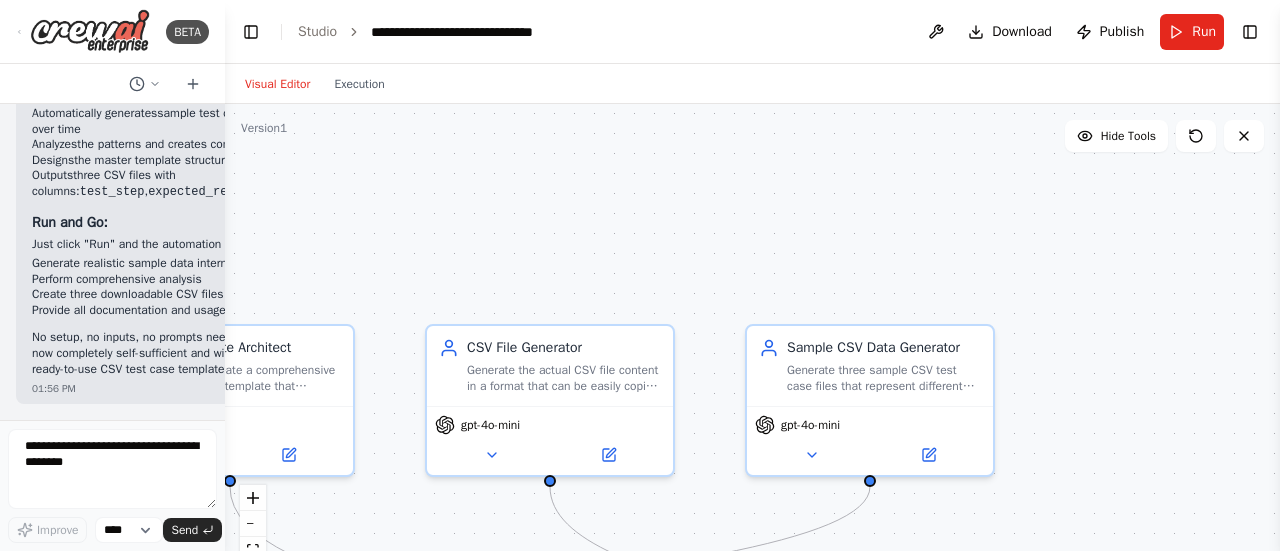 drag, startPoint x: 1121, startPoint y: 193, endPoint x: 951, endPoint y: 239, distance: 176.1136 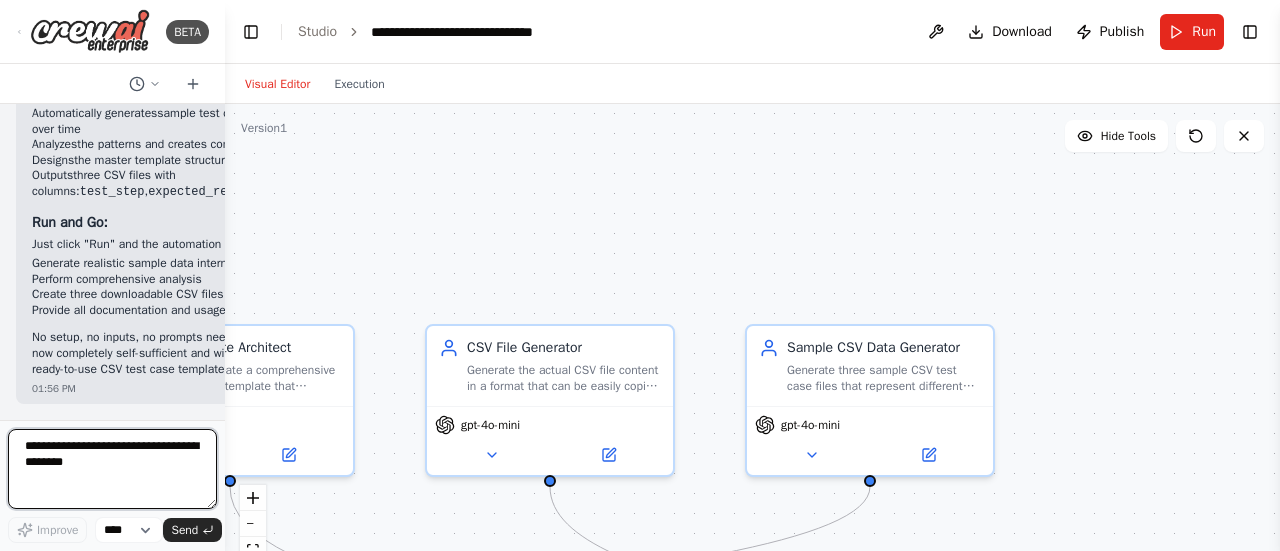 click at bounding box center (112, 469) 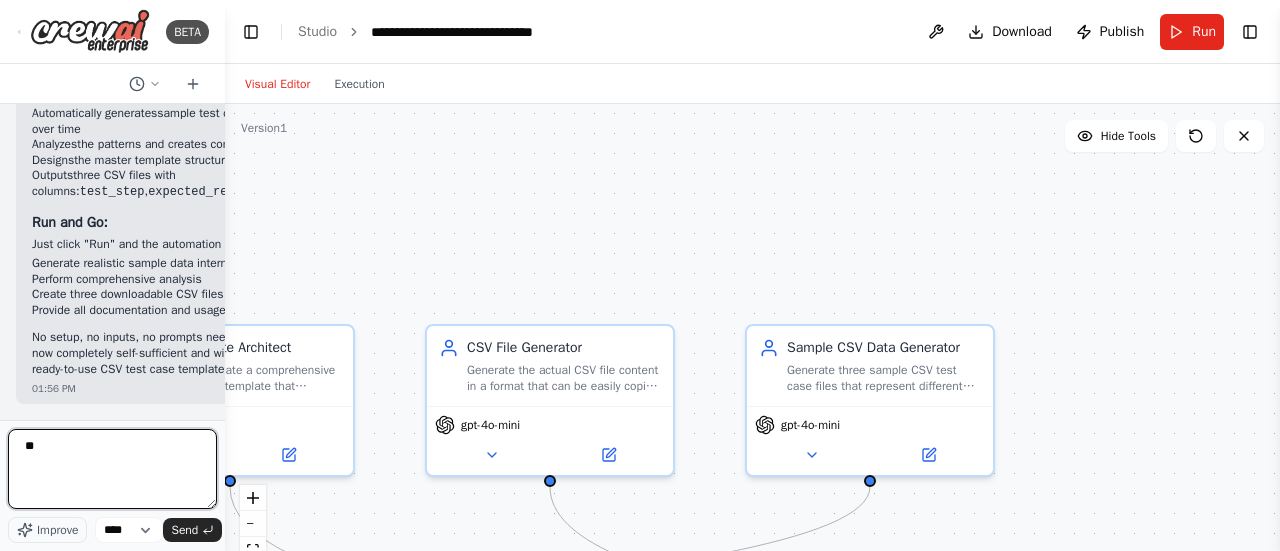 type on "*" 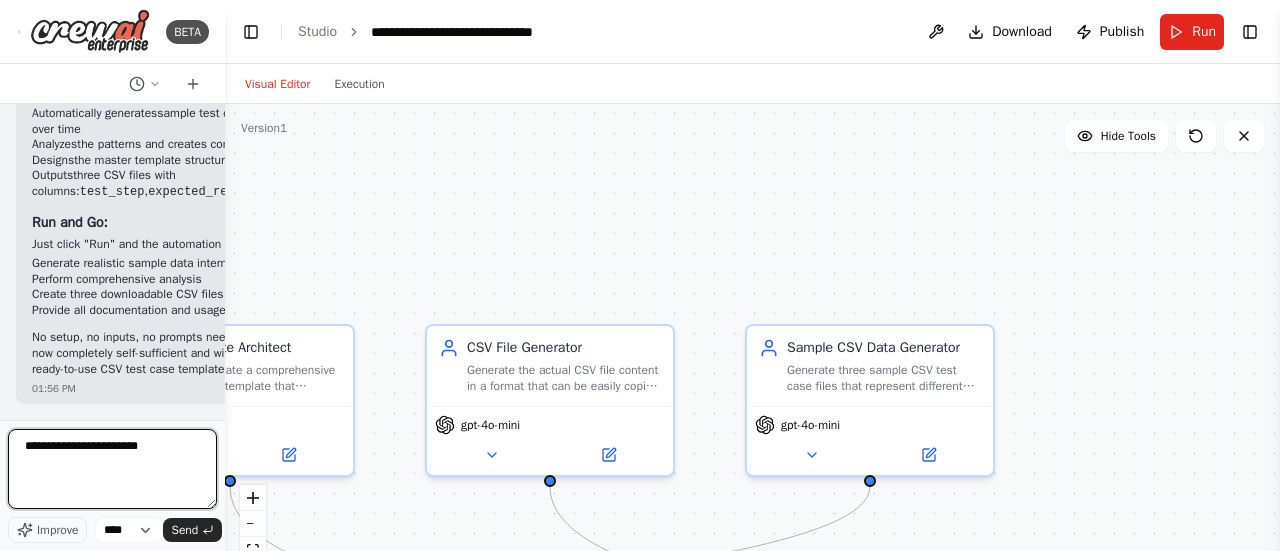 type on "**********" 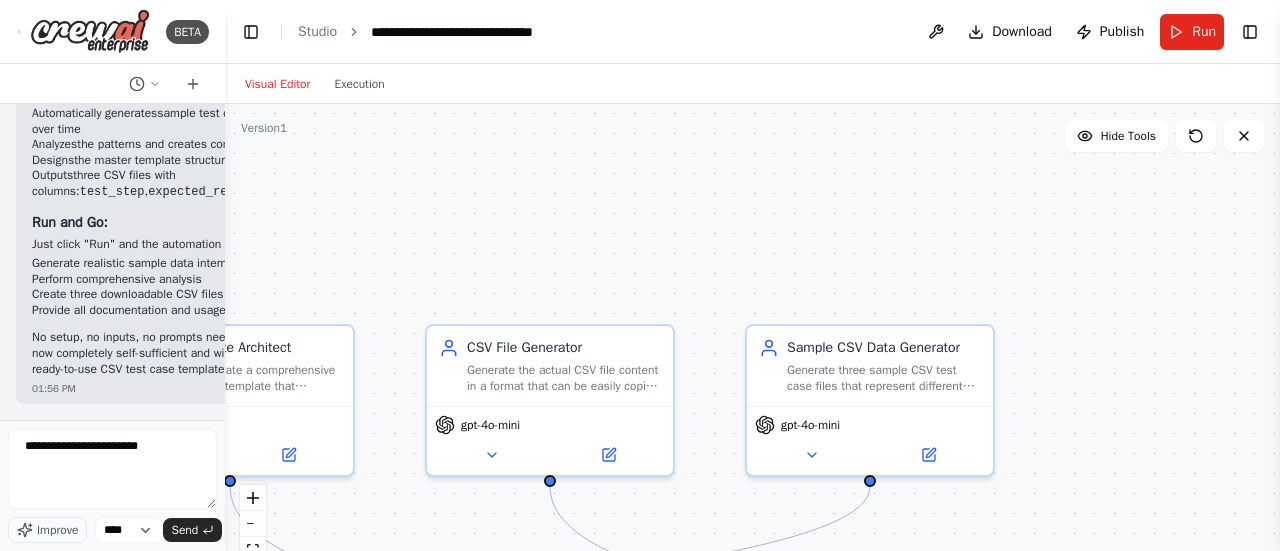 click on ".deletable-edge-delete-btn {
width: 20px;
height: 20px;
border: 0px solid #ffffff;
color: #6b7280;
background-color: #f8fafc;
cursor: pointer;
border-radius: 50%;
font-size: 12px;
padding: 3px;
display: flex;
align-items: center;
justify-content: center;
transition: all 0.2s cubic-bezier(0.4, 0, 0.2, 1);
box-shadow: 0 2px 4px rgba(0, 0, 0, 0.1);
}
.deletable-edge-delete-btn:hover {
background-color: #ef4444;
color: #ffffff;
border-color: #dc2626;
transform: scale(1.1);
box-shadow: 0 4px 12px rgba(239, 68, 68, 0.4);
}
.deletable-edge-delete-btn:active {
transform: scale(0.95);
box-shadow: 0 2px 4px rgba(239, 68, 68, 0.3);
}
CSV Content Analyzer gpt-4o-mini Test Template Architect gpt-4o-mini" at bounding box center (752, 354) 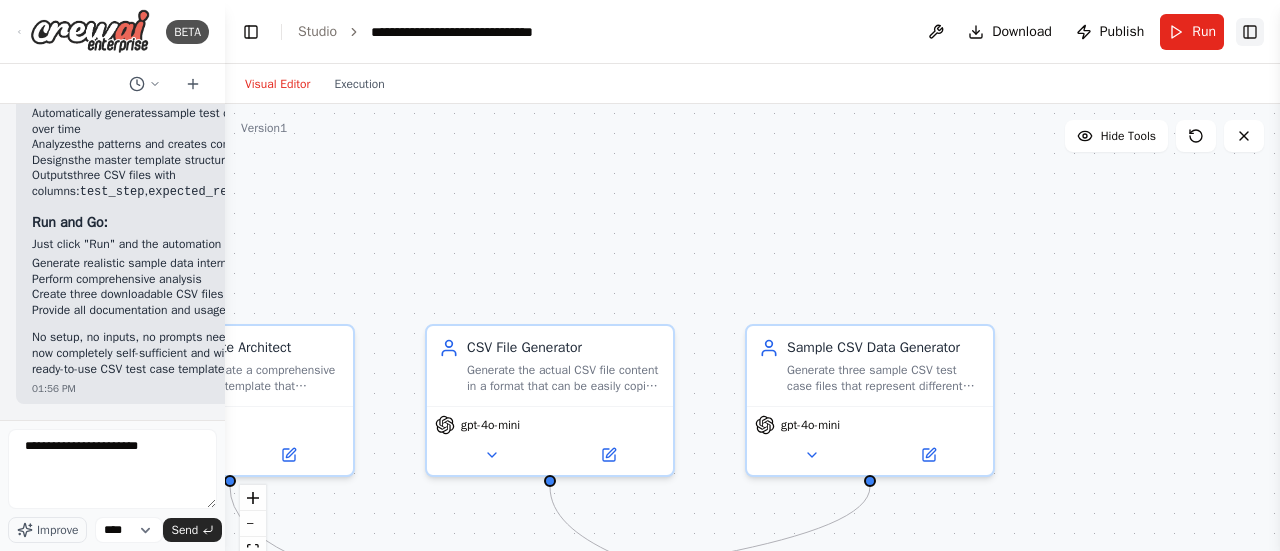 click on "Toggle Right Sidebar" at bounding box center [1250, 32] 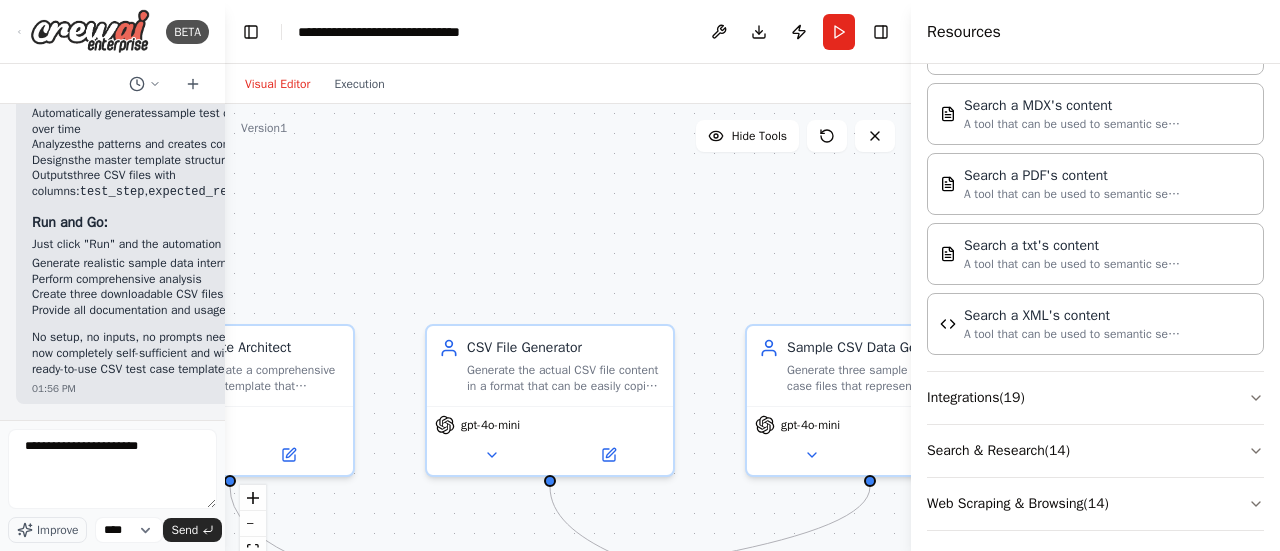 scroll, scrollTop: 657, scrollLeft: 0, axis: vertical 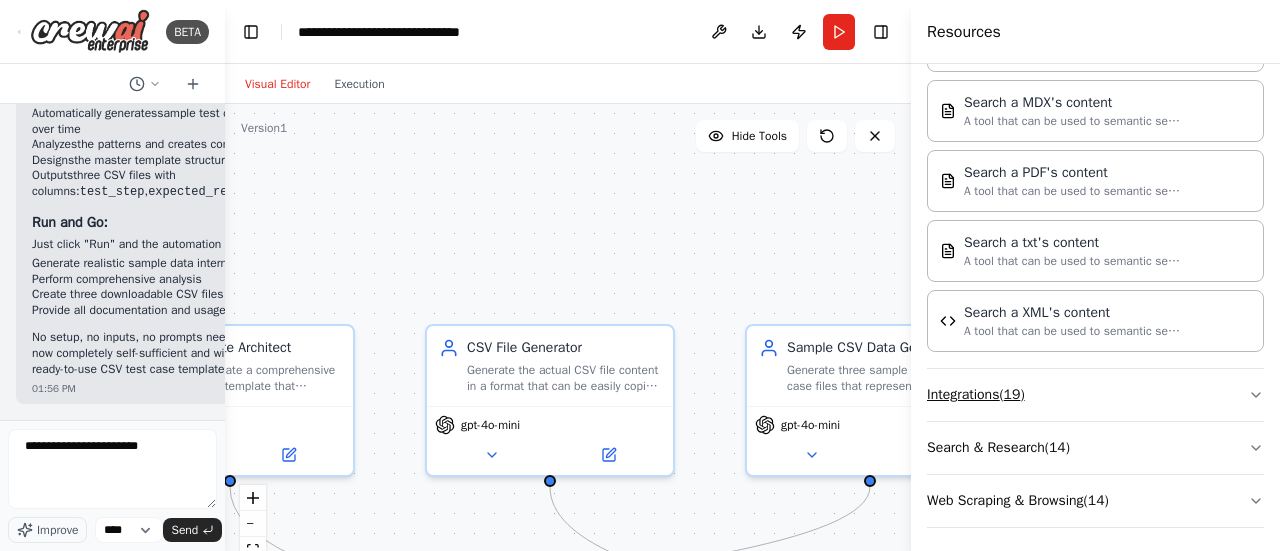 click on "Integrations  ( 19 )" at bounding box center (1095, 395) 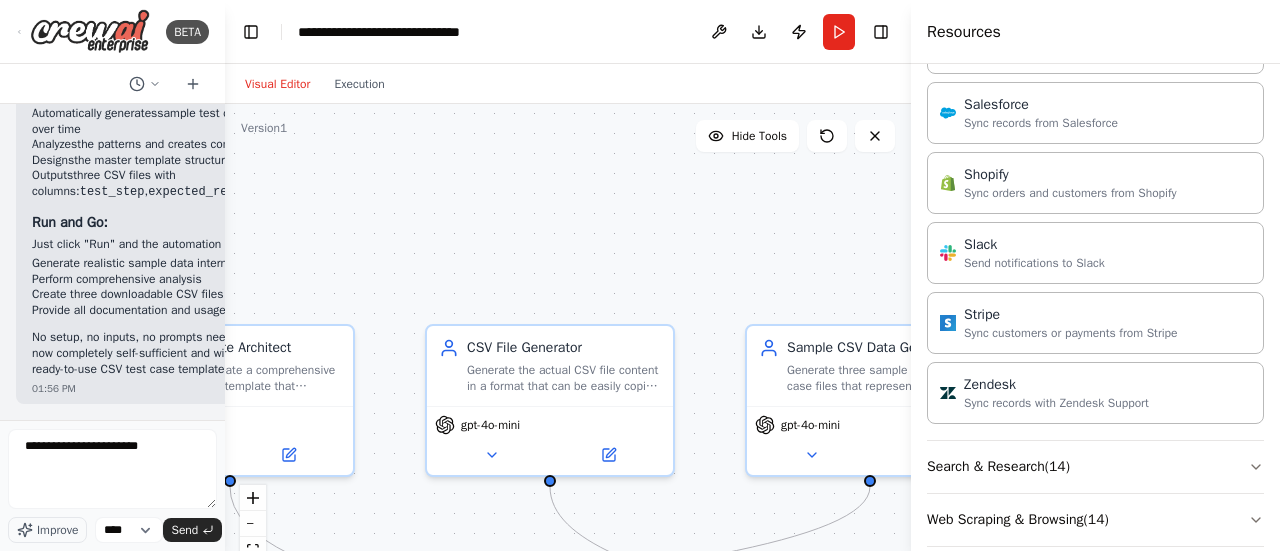 scroll, scrollTop: 1990, scrollLeft: 0, axis: vertical 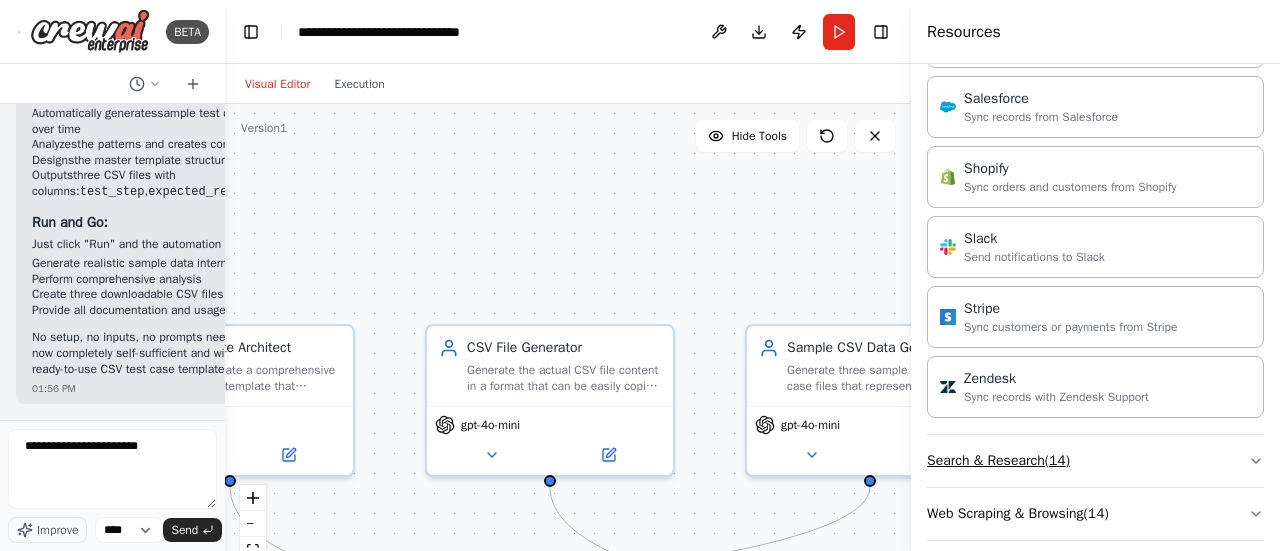 click on "Search & Research  ( 14 )" at bounding box center [1095, 461] 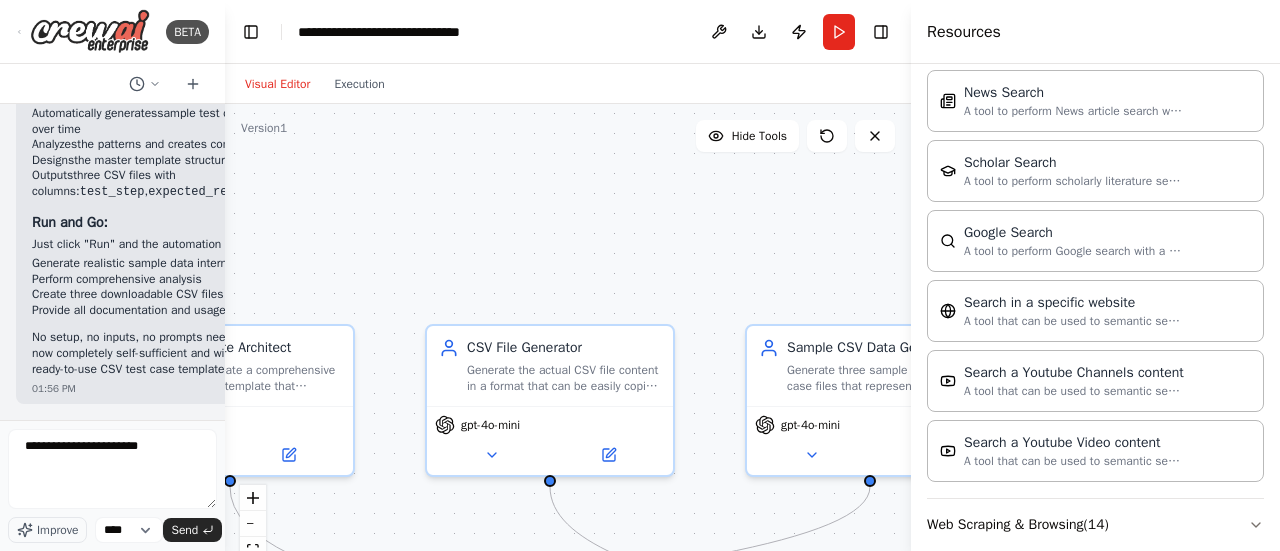 scroll, scrollTop: 2977, scrollLeft: 0, axis: vertical 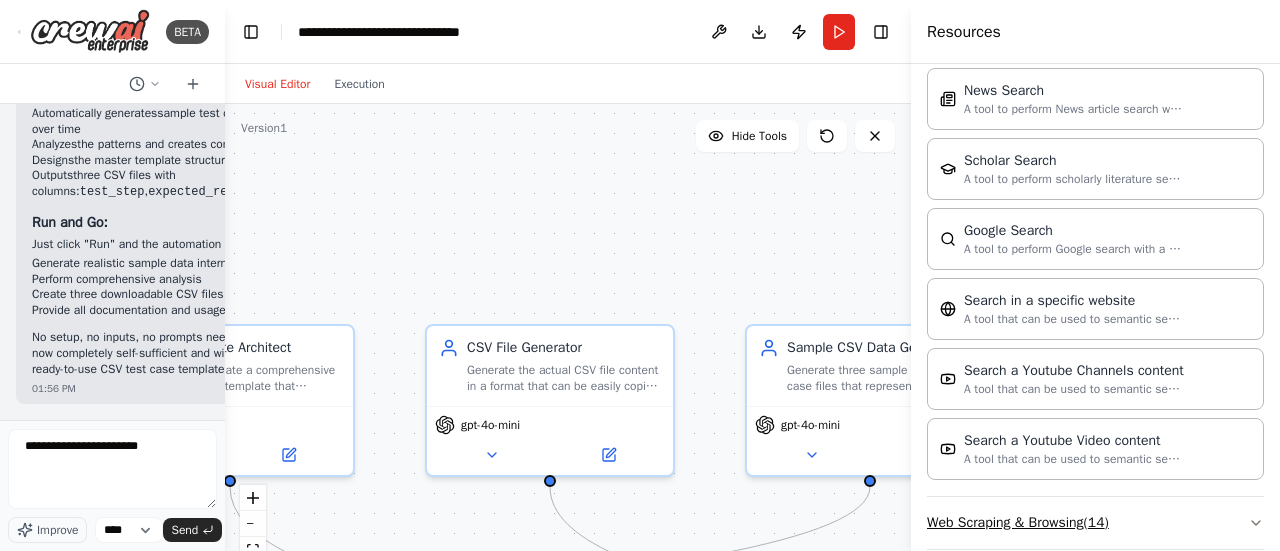 click on "Web Scraping & Browsing  ( 14 )" at bounding box center (1095, 523) 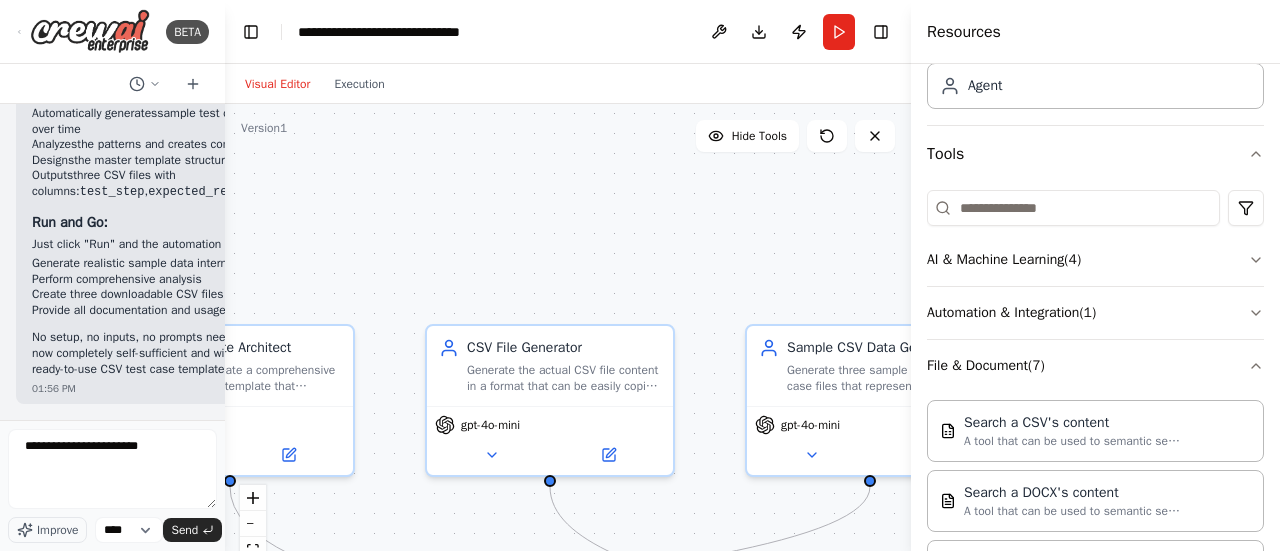 scroll, scrollTop: 114, scrollLeft: 0, axis: vertical 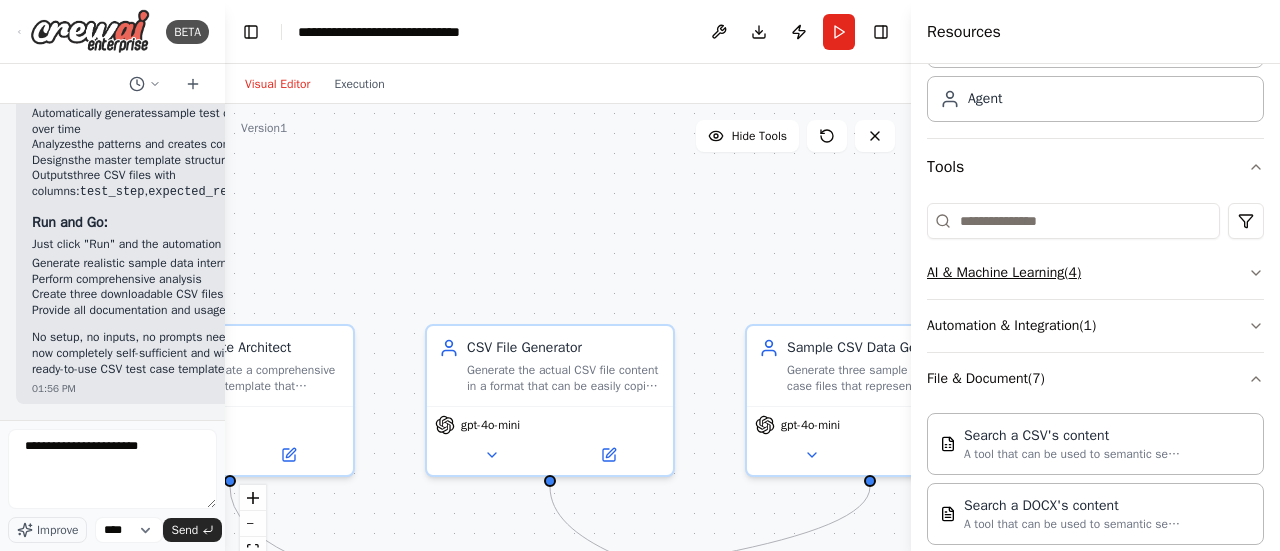 click on "AI & Machine Learning  ( 4 )" at bounding box center [1095, 273] 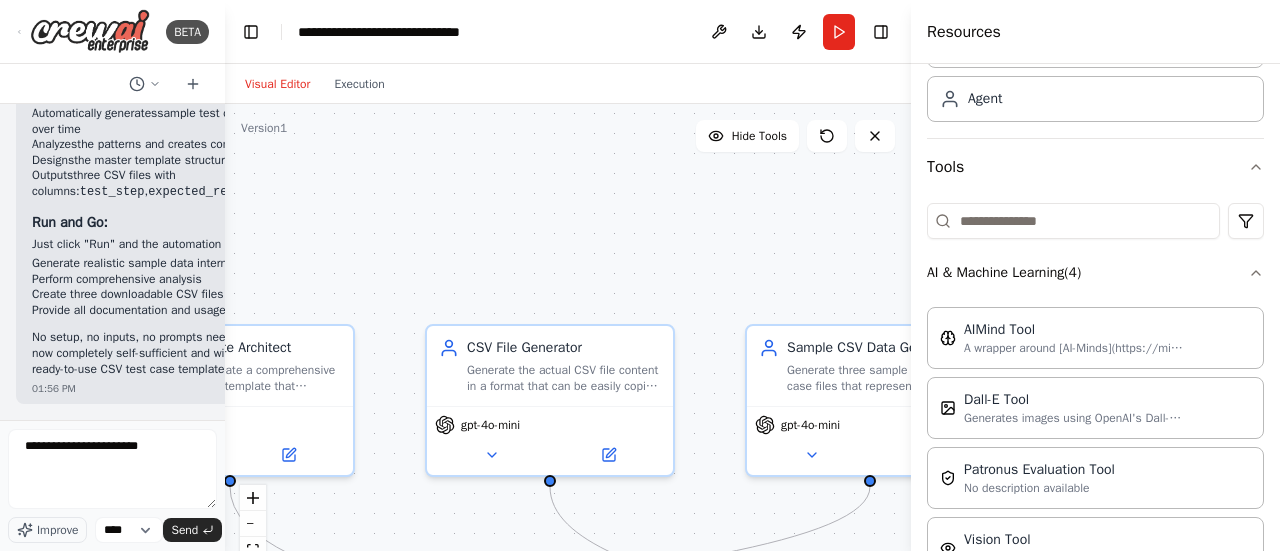 click on ".deletable-edge-delete-btn {
width: 20px;
height: 20px;
border: 0px solid #ffffff;
color: #6b7280;
background-color: #f8fafc;
cursor: pointer;
border-radius: 50%;
font-size: 12px;
padding: 3px;
display: flex;
align-items: center;
justify-content: center;
transition: all 0.2s cubic-bezier(0.4, 0, 0.2, 1);
box-shadow: 0 2px 4px rgba(0, 0, 0, 0.1);
}
.deletable-edge-delete-btn:hover {
background-color: #ef4444;
color: #ffffff;
border-color: #dc2626;
transform: scale(1.1);
box-shadow: 0 4px 12px rgba(239, 68, 68, 0.4);
}
.deletable-edge-delete-btn:active {
transform: scale(0.95);
box-shadow: 0 2px 4px rgba(239, 68, 68, 0.3);
}
CSV Content Analyzer gpt-4o-mini Test Template Architect gpt-4o-mini" at bounding box center (568, 354) 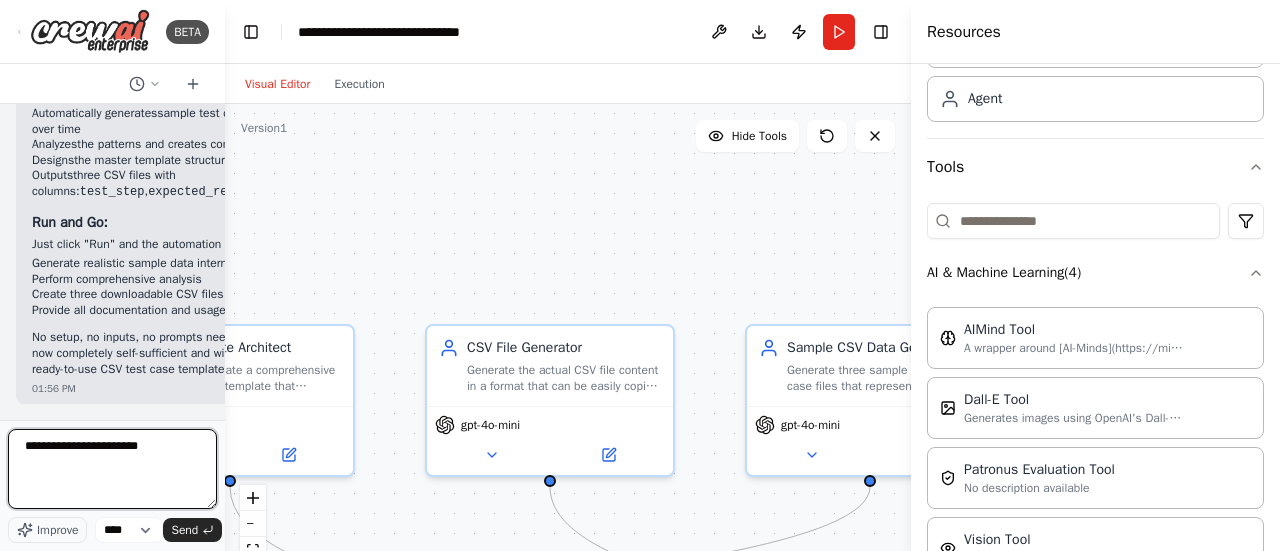 click on "**********" at bounding box center (112, 469) 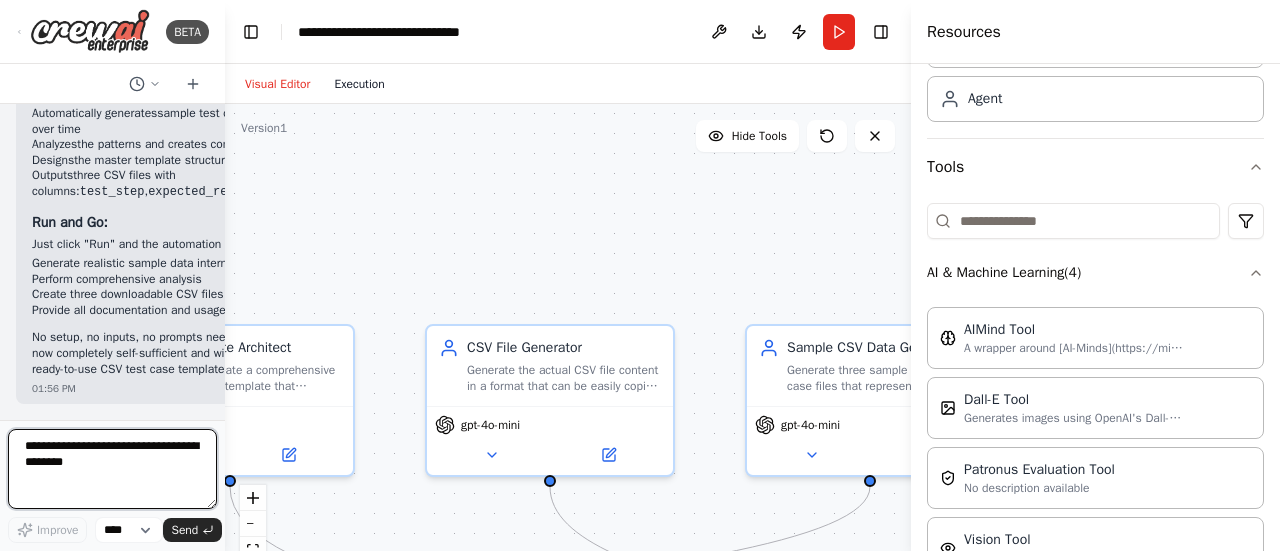 type 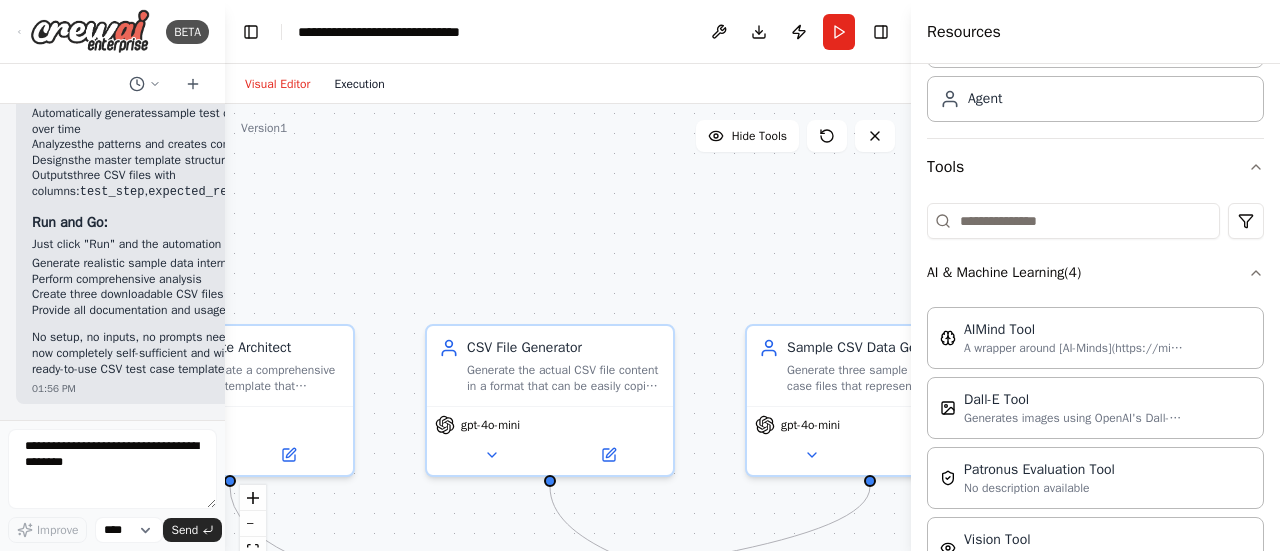 click on "Execution" at bounding box center (359, 84) 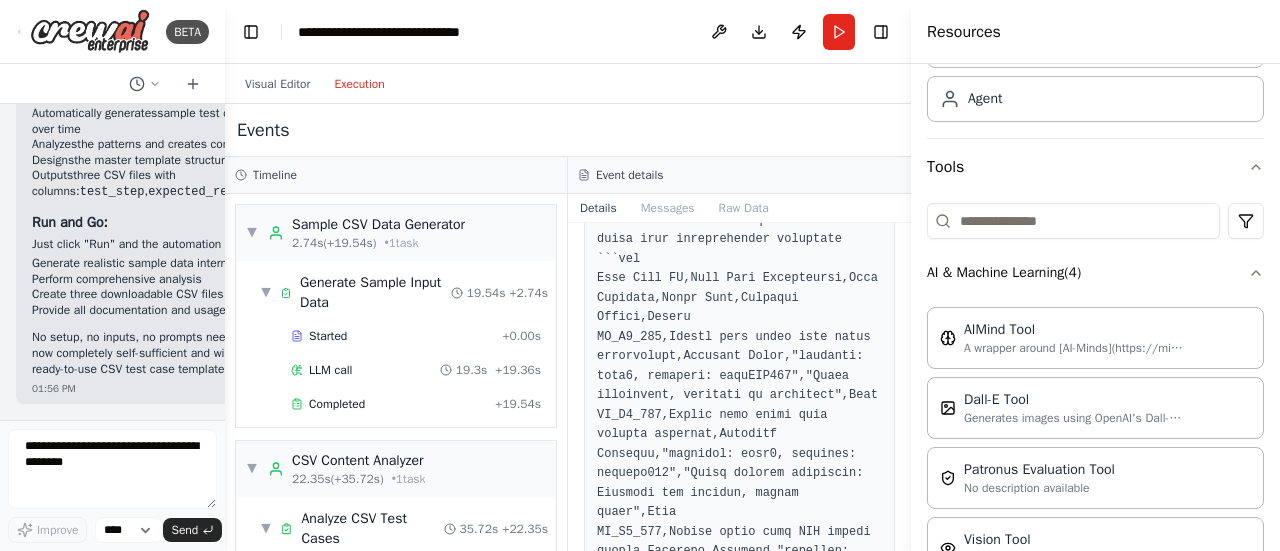 click at bounding box center [739, 74] 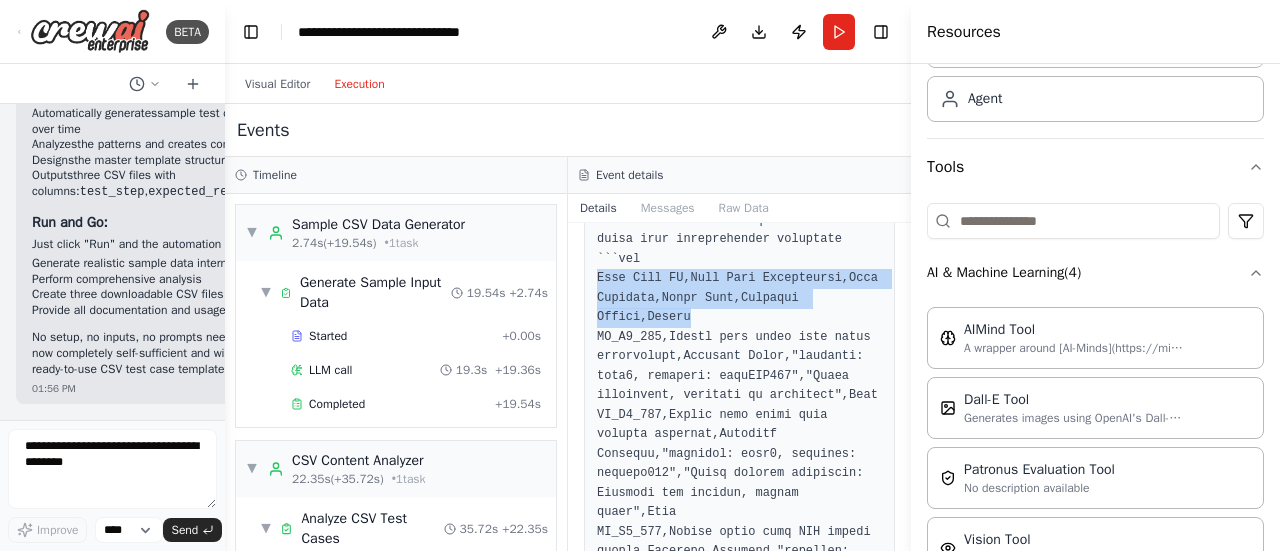 drag, startPoint x: 679, startPoint y: 301, endPoint x: 581, endPoint y: 258, distance: 107.01869 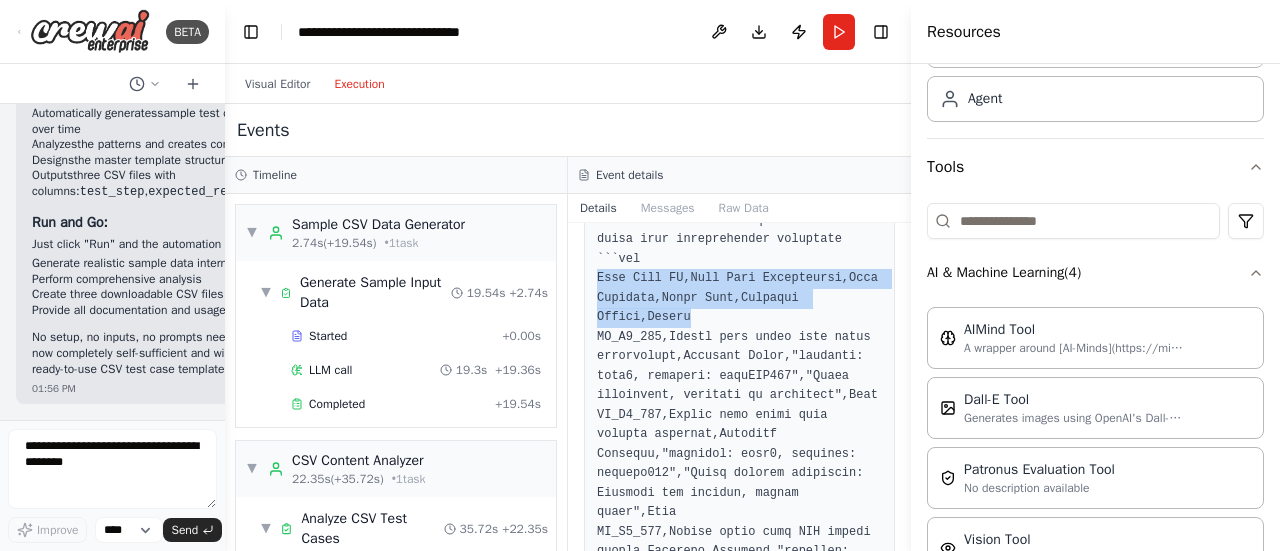 click on "LLM call [DATE], [TIME] Response Completed Started [TIME] • Ended [TIME] • 19 s" at bounding box center [739, 387] 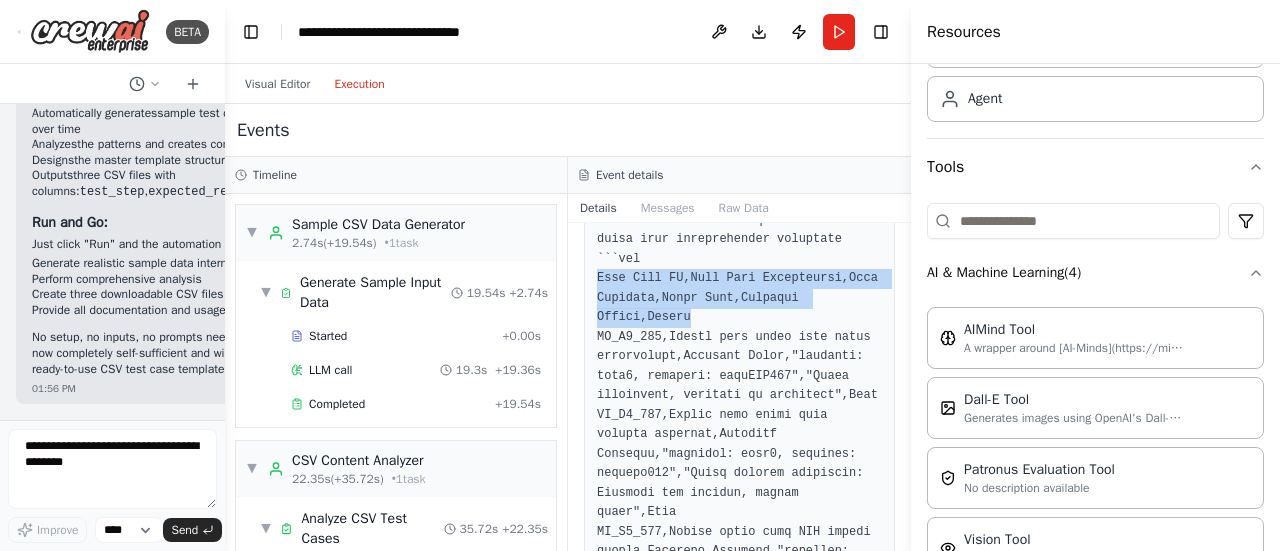 copy on "Test Case ID,Test Case Description,Test Scenario,Input Data,Expected Result,Status" 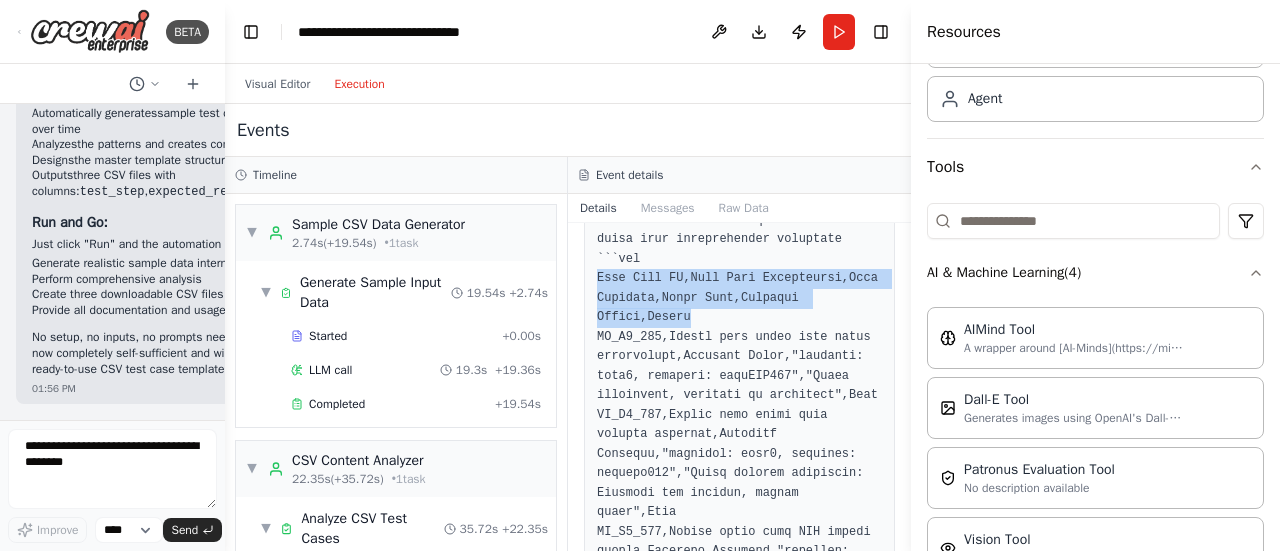 click at bounding box center [739, 74] 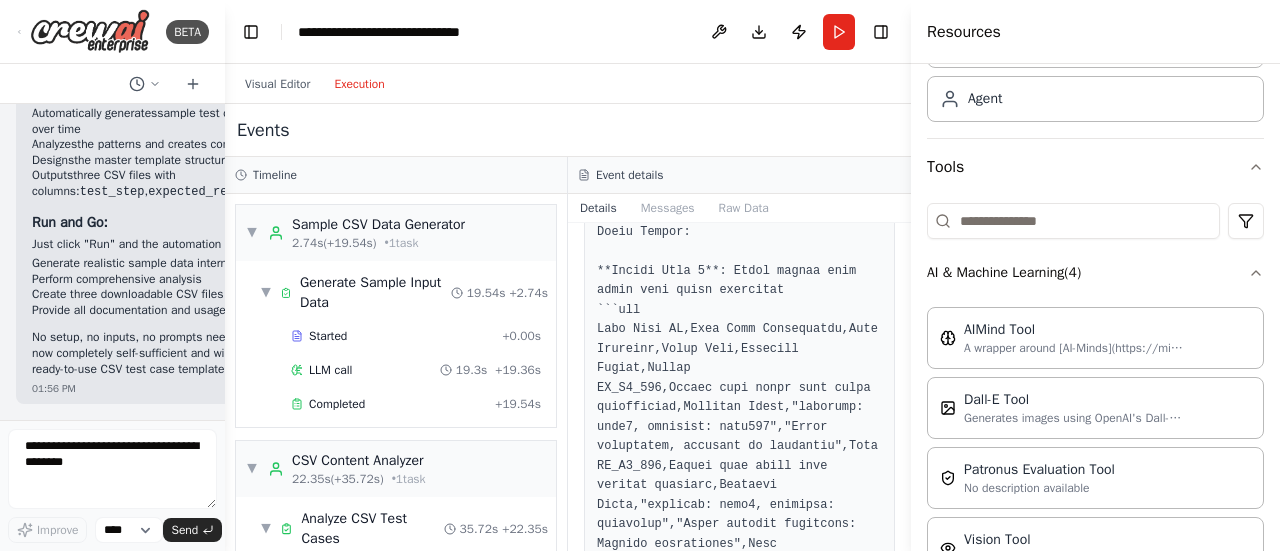 scroll, scrollTop: 169, scrollLeft: 0, axis: vertical 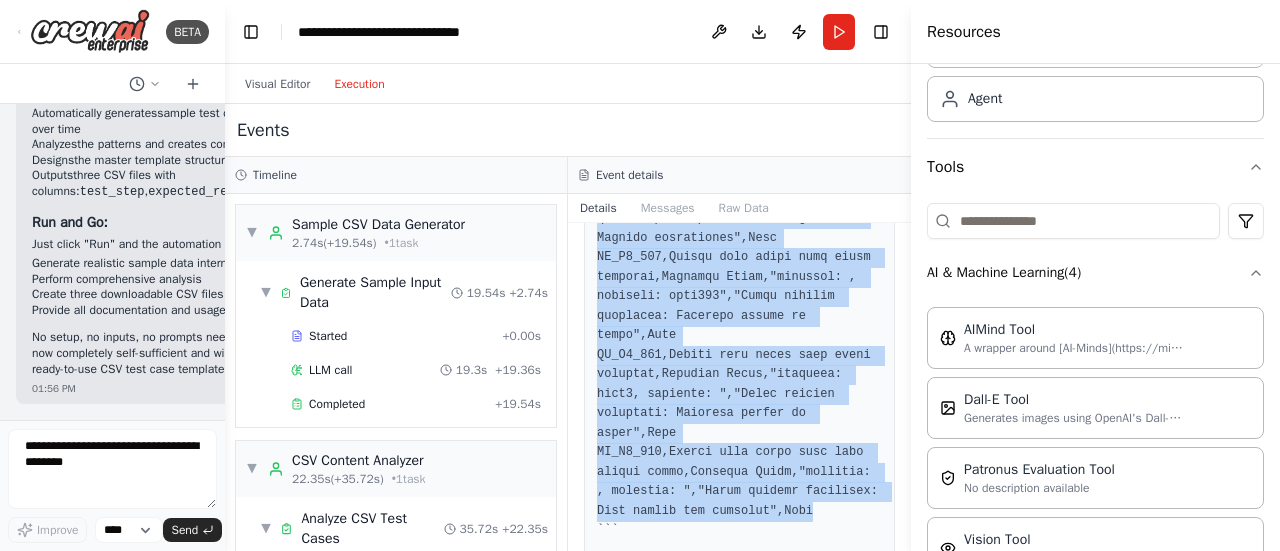 drag, startPoint x: 598, startPoint y: 309, endPoint x: 827, endPoint y: 511, distance: 305.36044 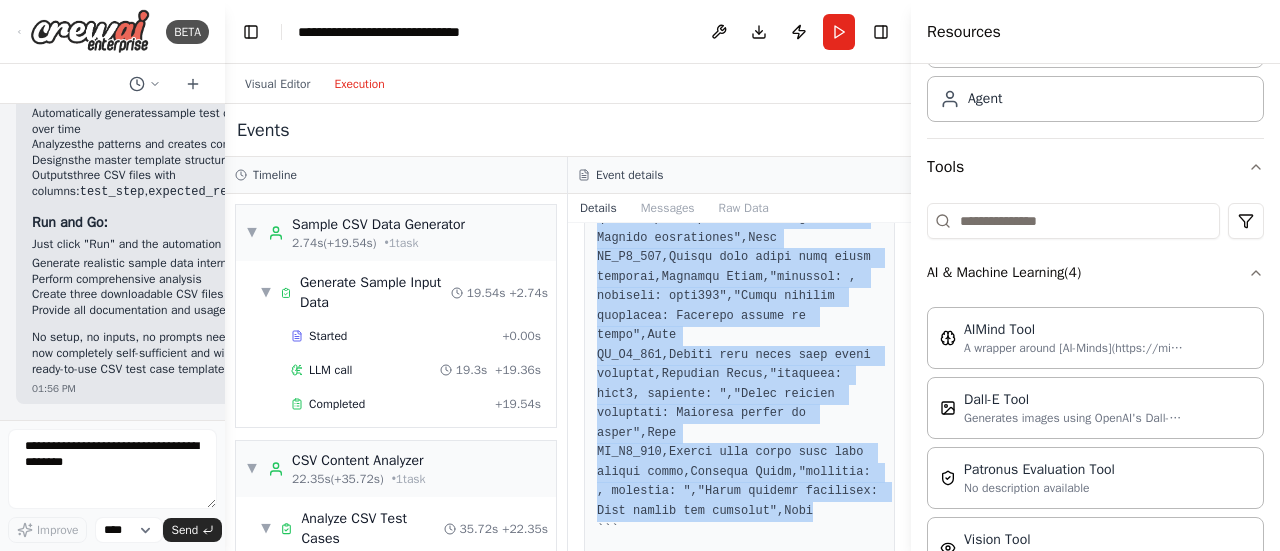 click at bounding box center (739, 1223) 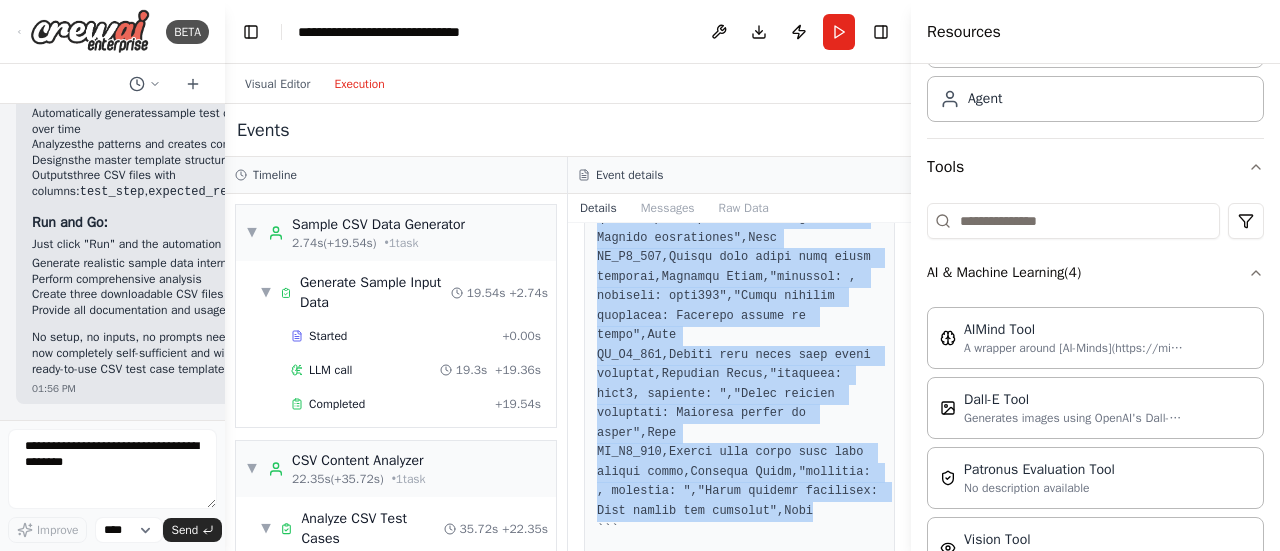 copy on "Test Case ID,Test Case Description,Test Scenario,Input Data,Expected Result,Status
TC_E1_001,Verify user login with valid credentials,Positive Login,"username: user1, password: pass123","Login successful, redirect to dashboard",Pass
TC_E1_002,Verify user login with invalid password,Negative Login,"username: user1, password: wrongpass","Error message displayed: Invalid credentials",Pass
TC_E1_003,Verify user login with empty username,Negative Login,"username: , password: pass123","Error message displayed: Username cannot be empty",Pass
TC_E1_004,Verify user login with empty password,Negative Login,"username: user1, password: ","Error message displayed: Password cannot be empty",Pass
TC_E1_005,Verify user login with both fields empty,Negative Login,"username: , password: ","Error message displayed: Both fields are required",Pass" 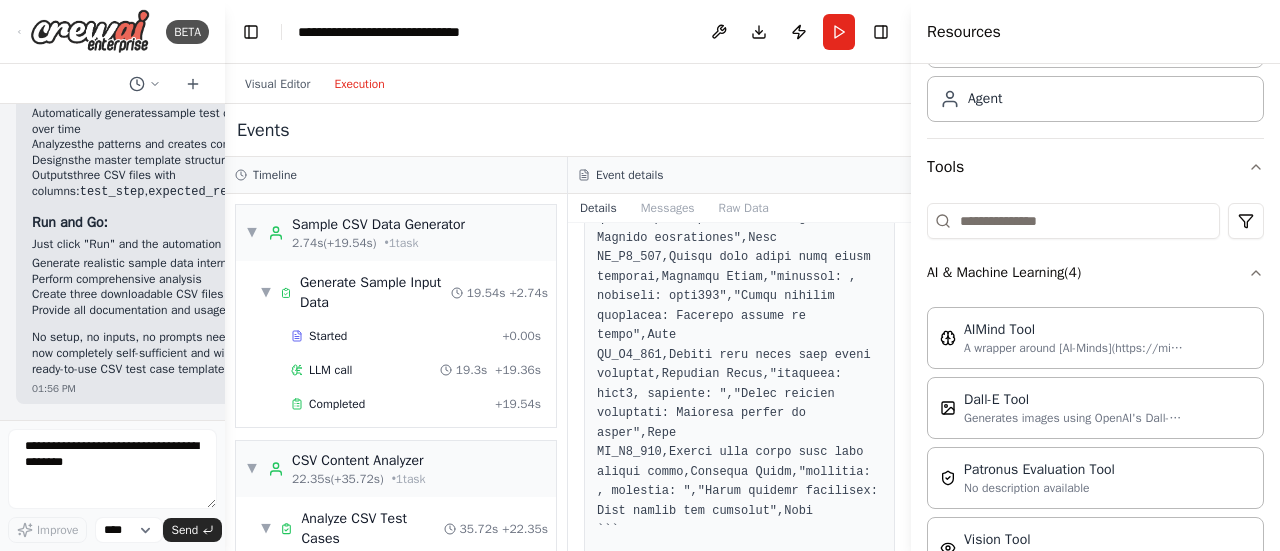click on "Events" at bounding box center (568, 130) 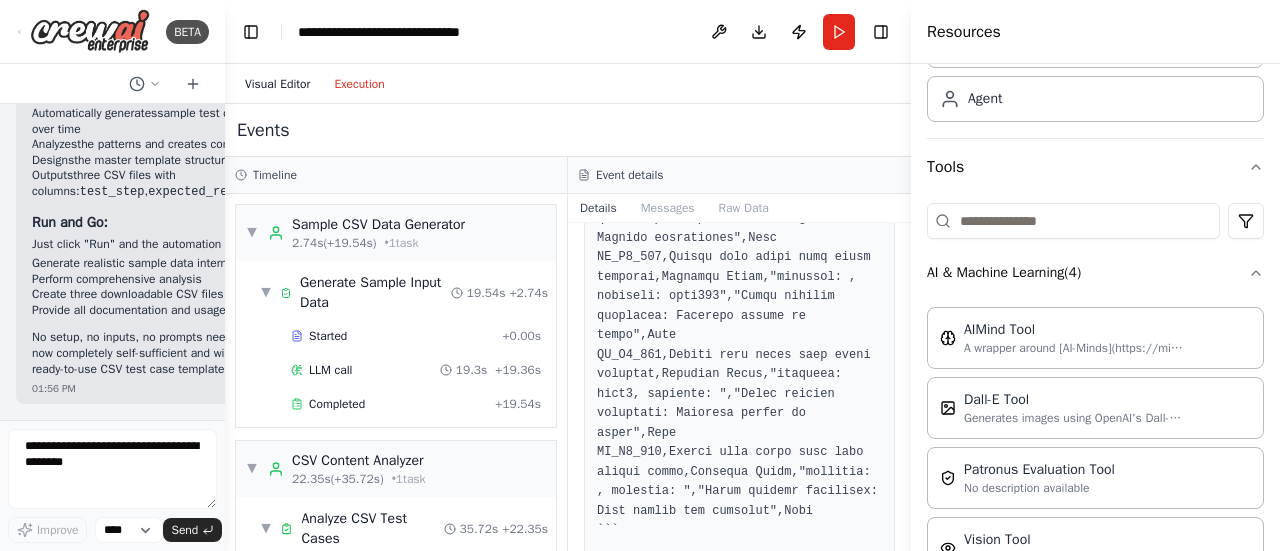 click on "Visual Editor" at bounding box center [277, 84] 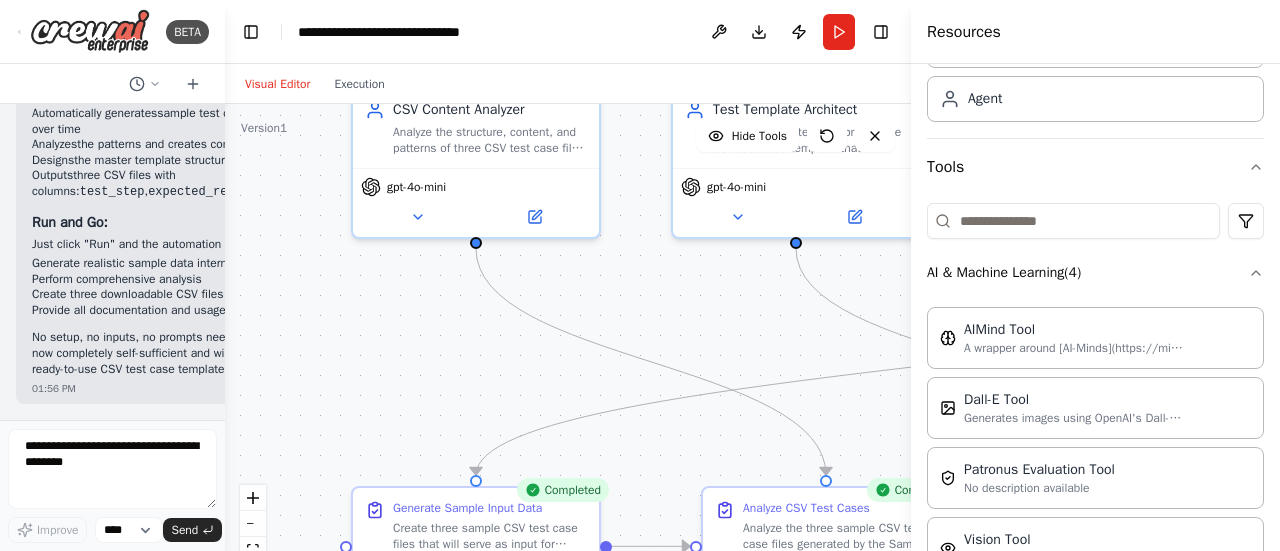 drag, startPoint x: 474, startPoint y: 203, endPoint x: 1040, endPoint y: -35, distance: 614.00323 